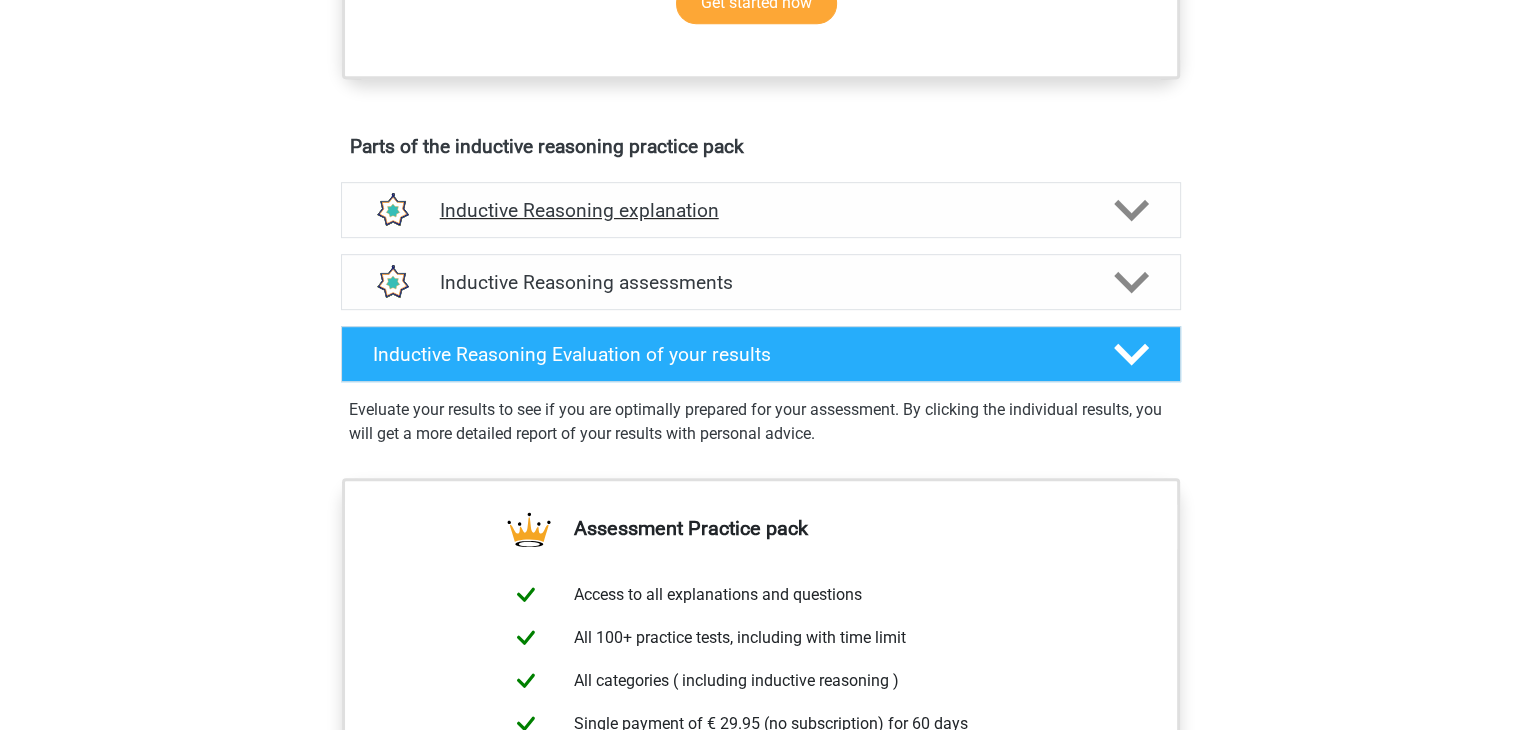 scroll, scrollTop: 1100, scrollLeft: 0, axis: vertical 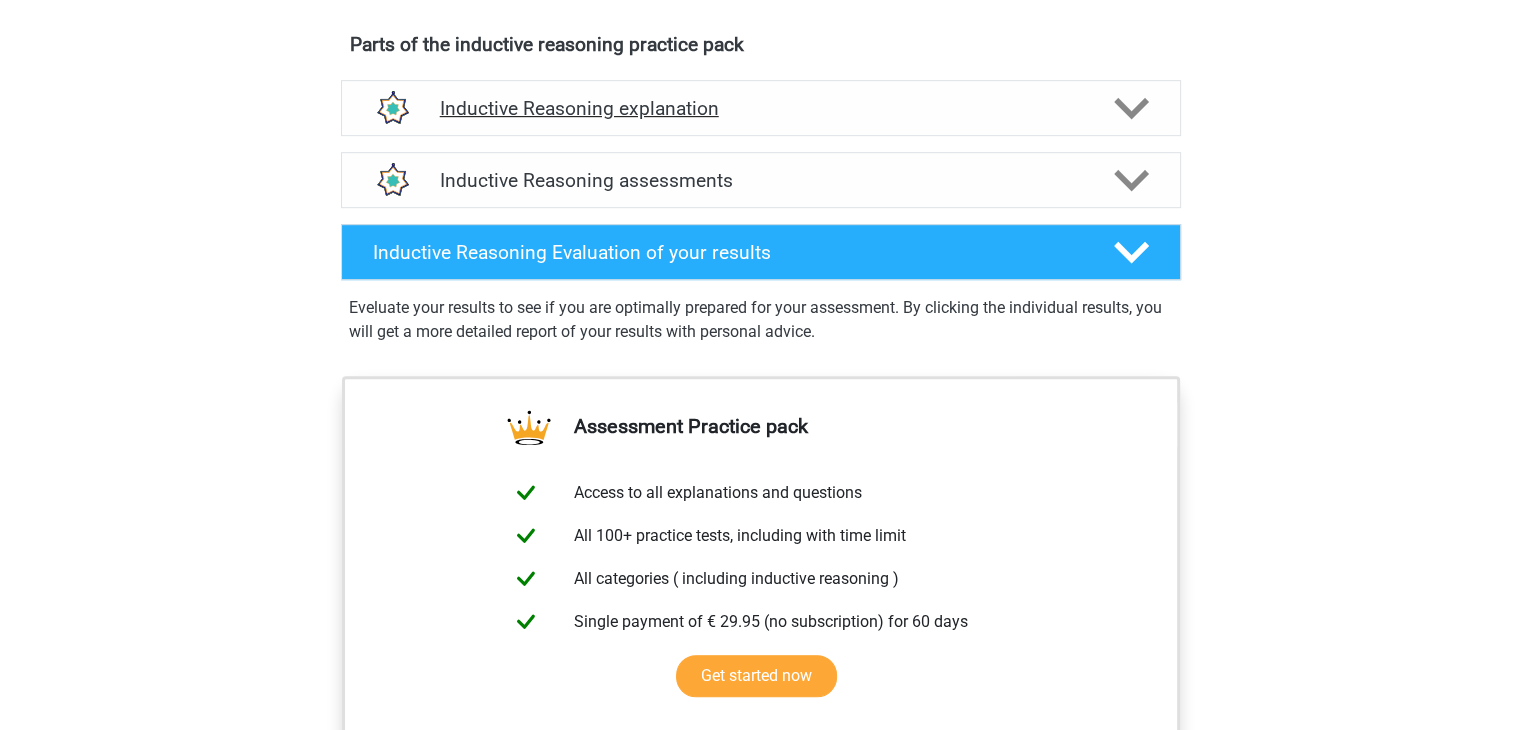 click 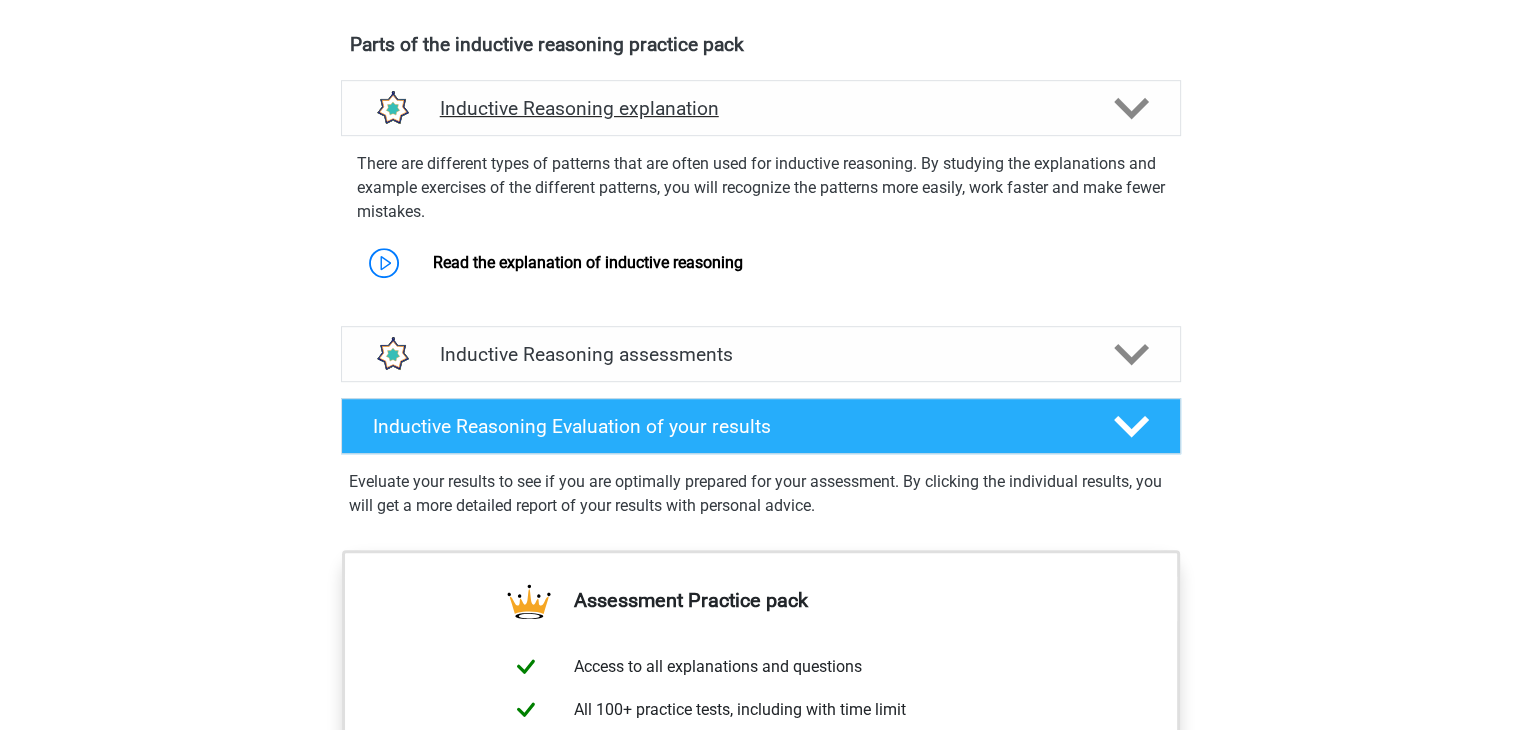 click 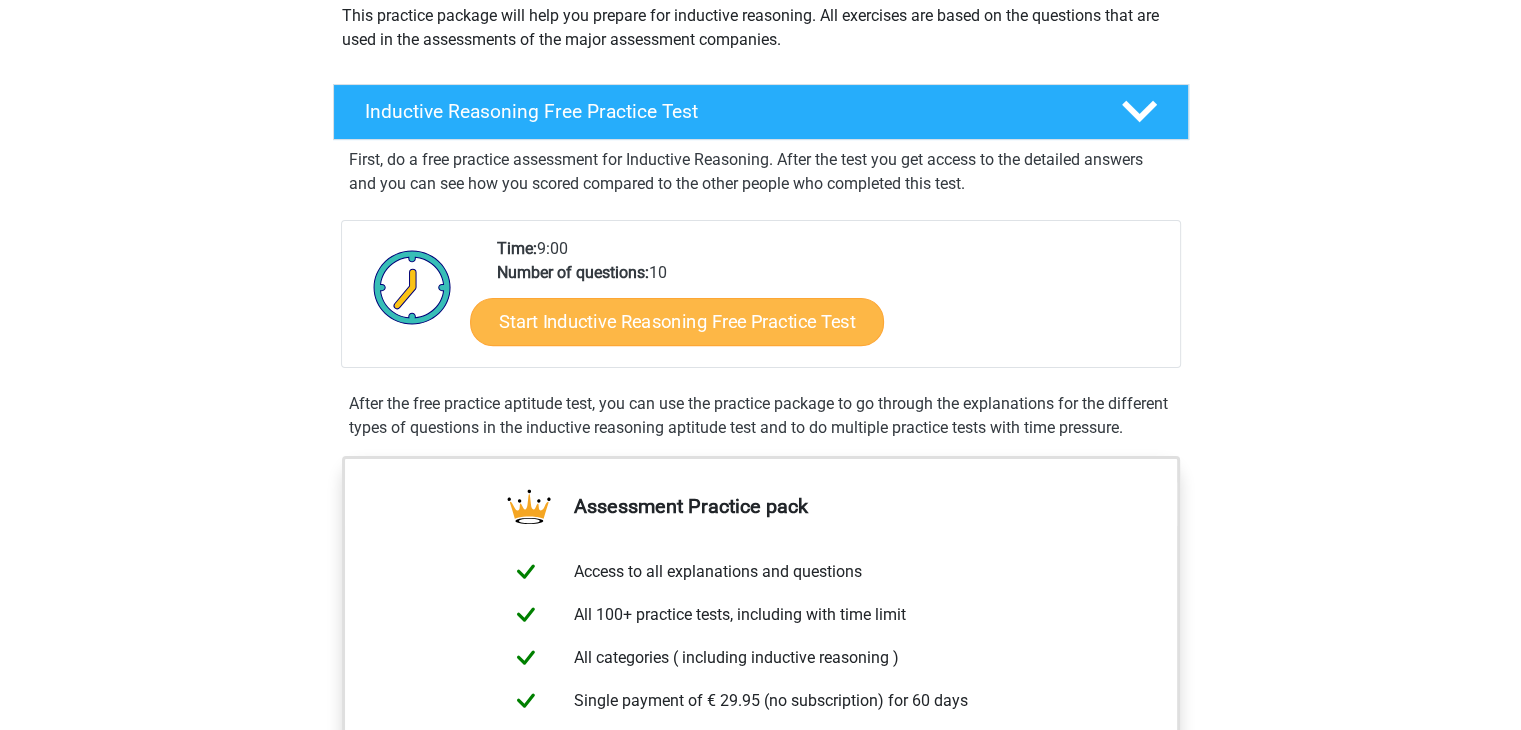 scroll, scrollTop: 300, scrollLeft: 0, axis: vertical 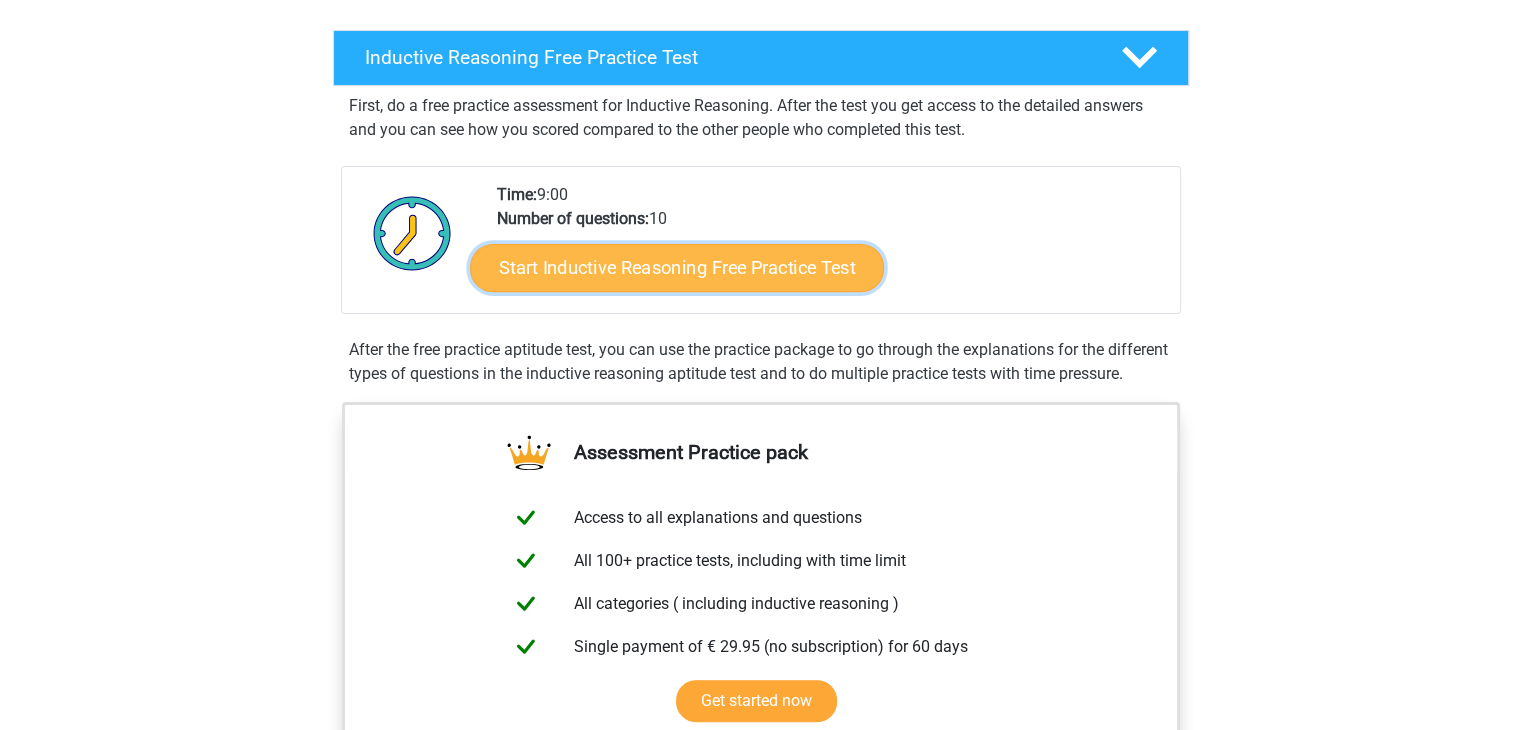 click on "Start Inductive Reasoning
Free Practice Test" at bounding box center [677, 267] 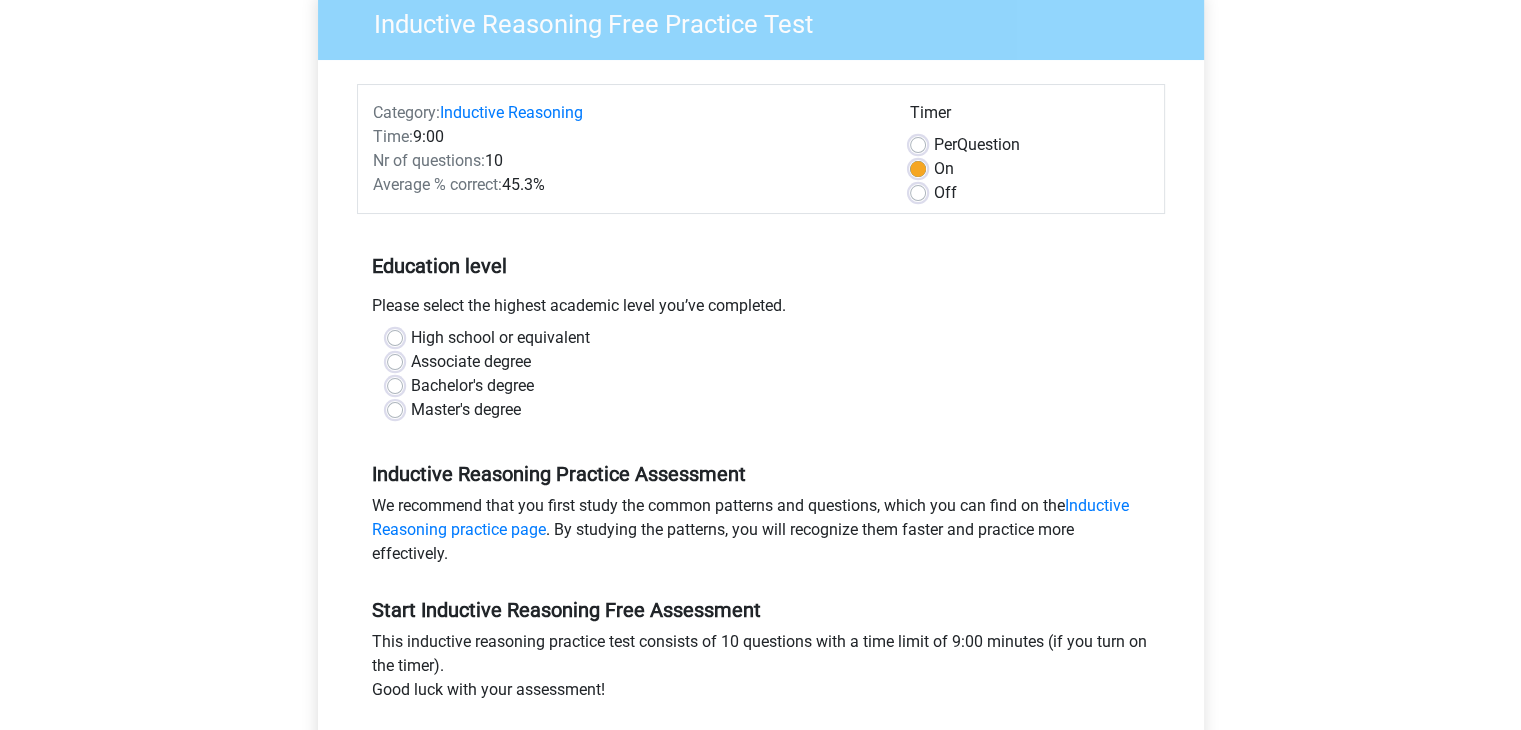 scroll, scrollTop: 200, scrollLeft: 0, axis: vertical 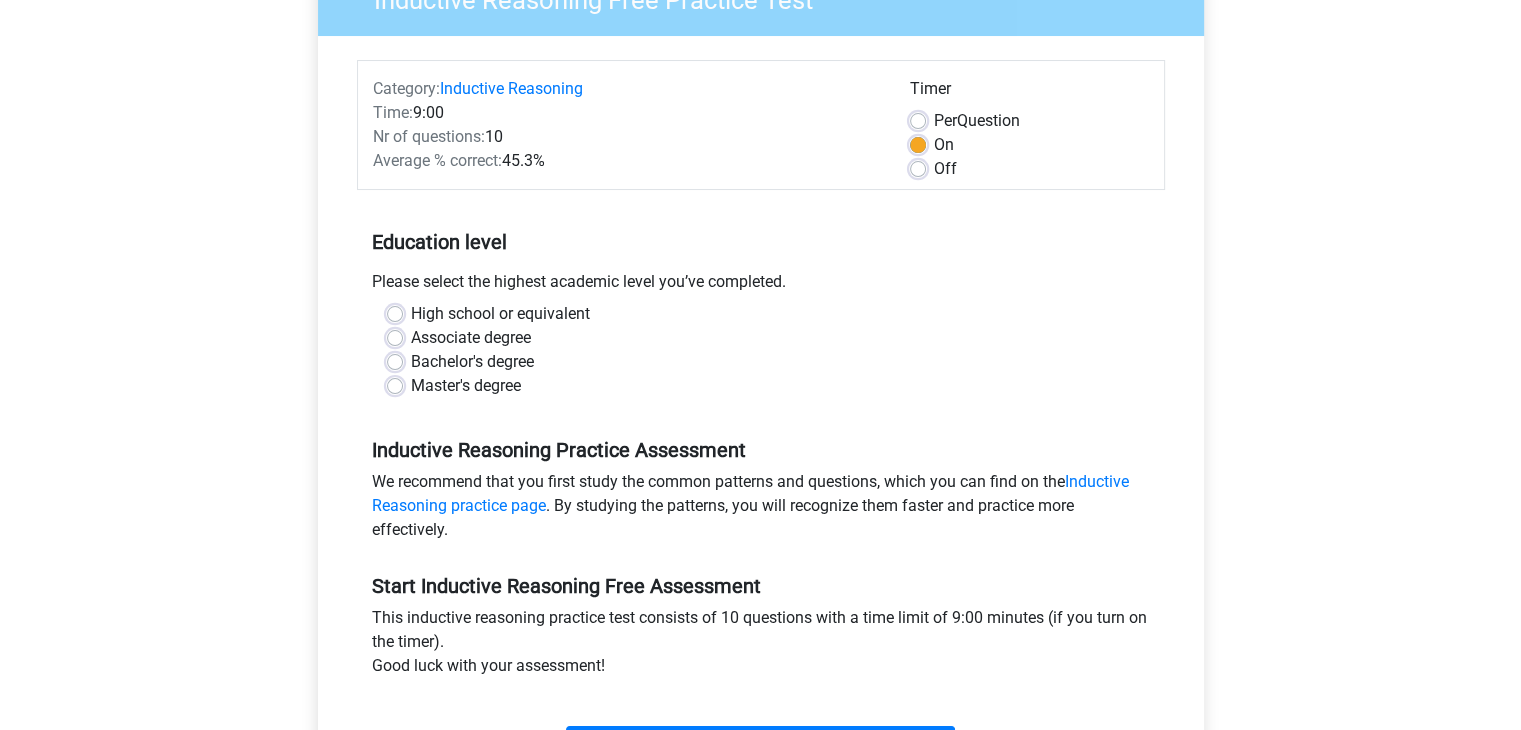 click on "Master's degree" at bounding box center [466, 386] 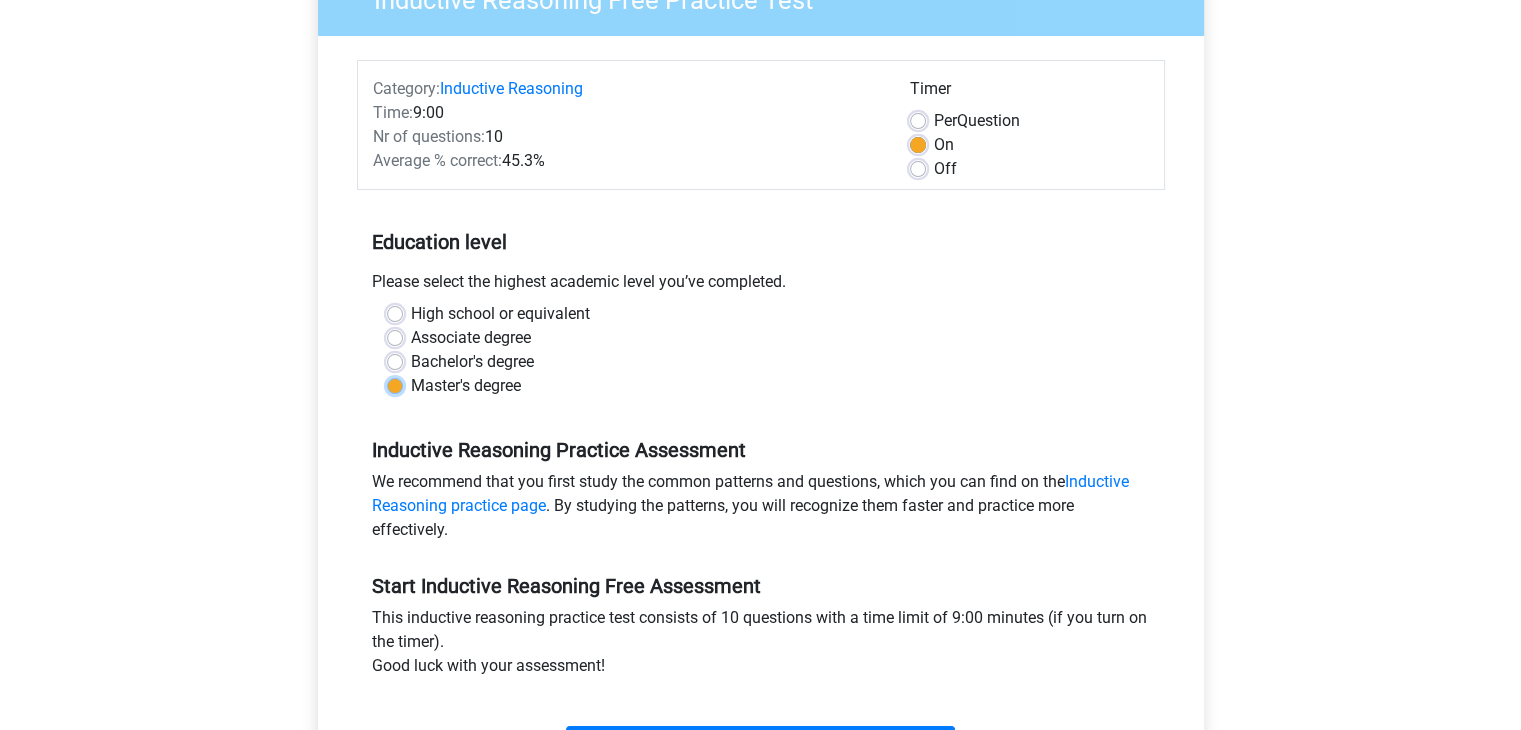 click on "Master's degree" at bounding box center [395, 384] 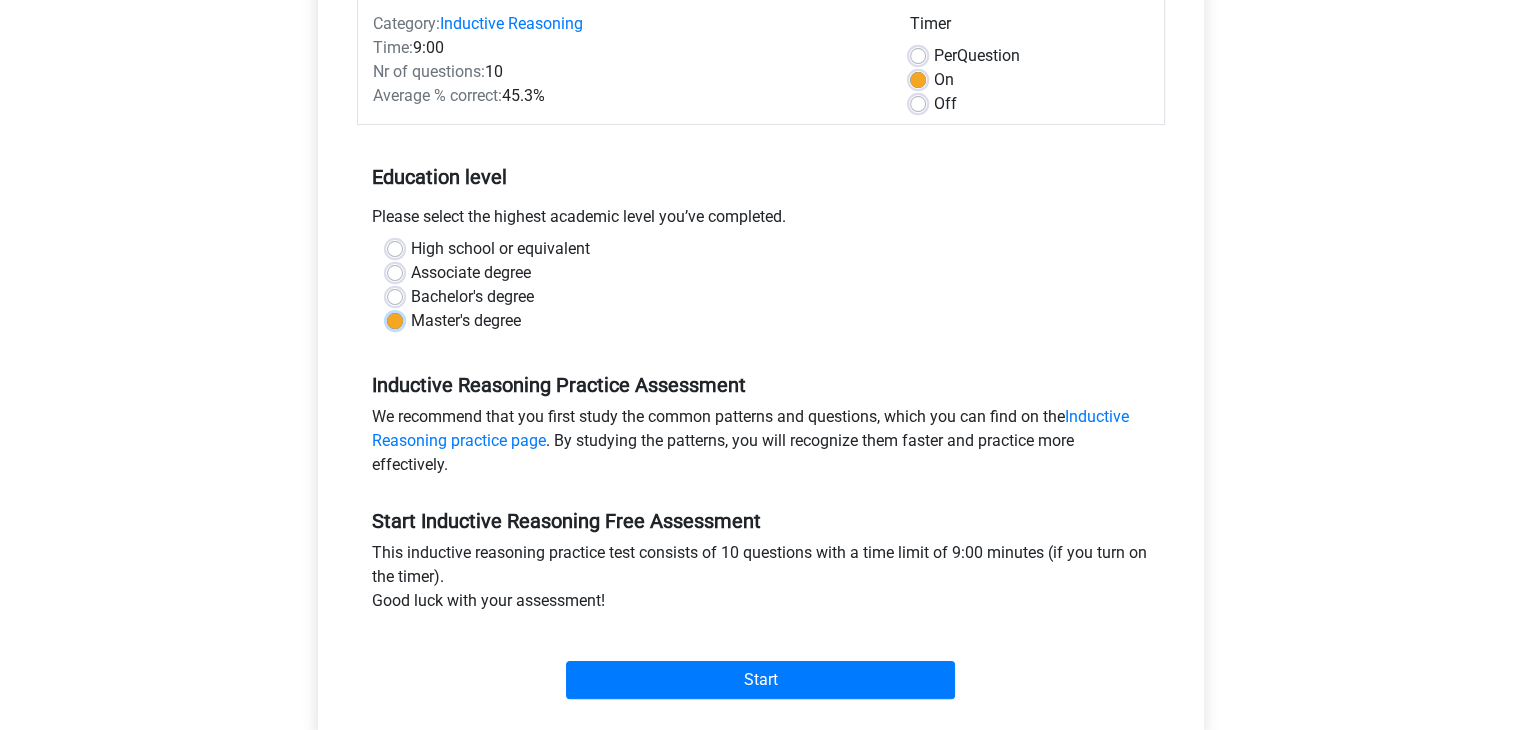 scroll, scrollTop: 300, scrollLeft: 0, axis: vertical 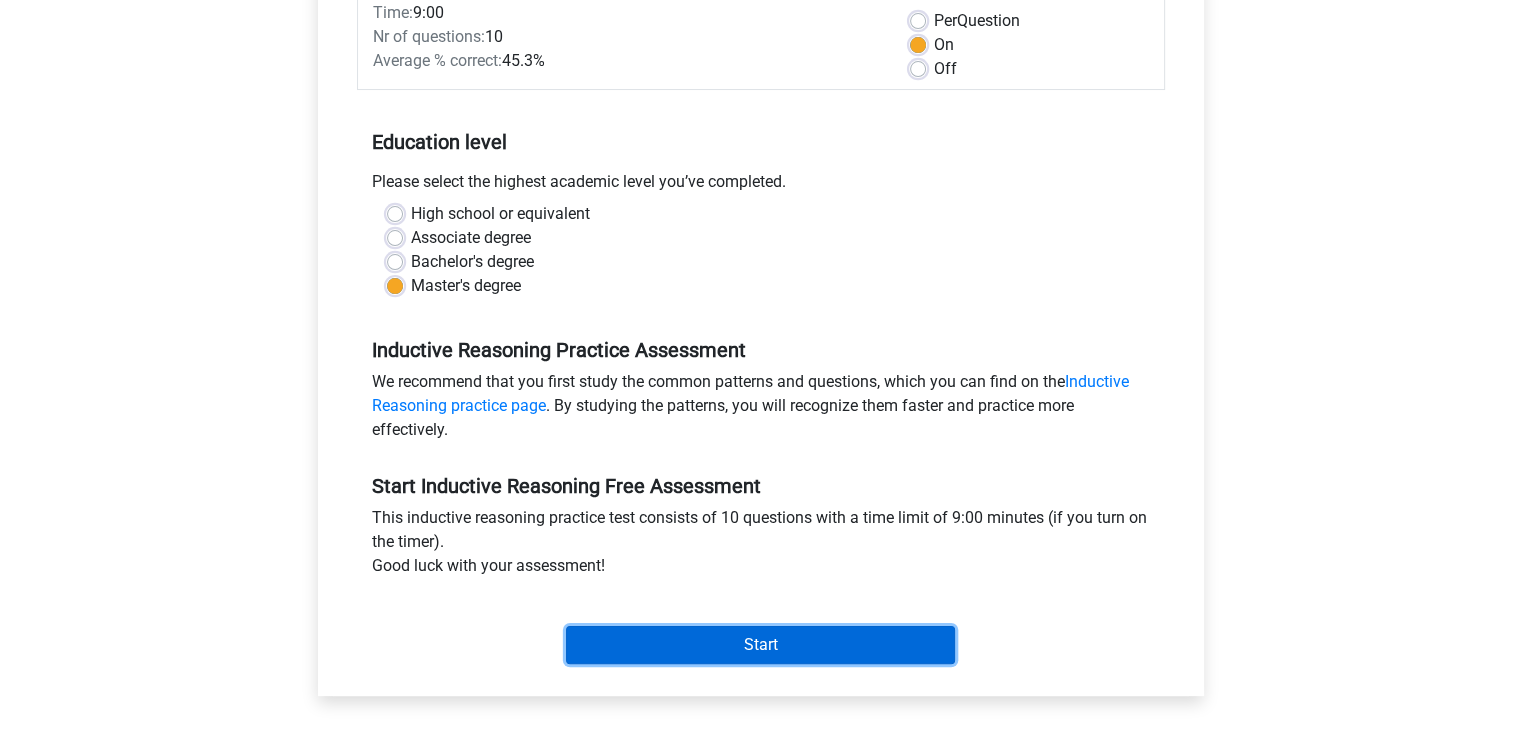 click on "Start" at bounding box center (760, 645) 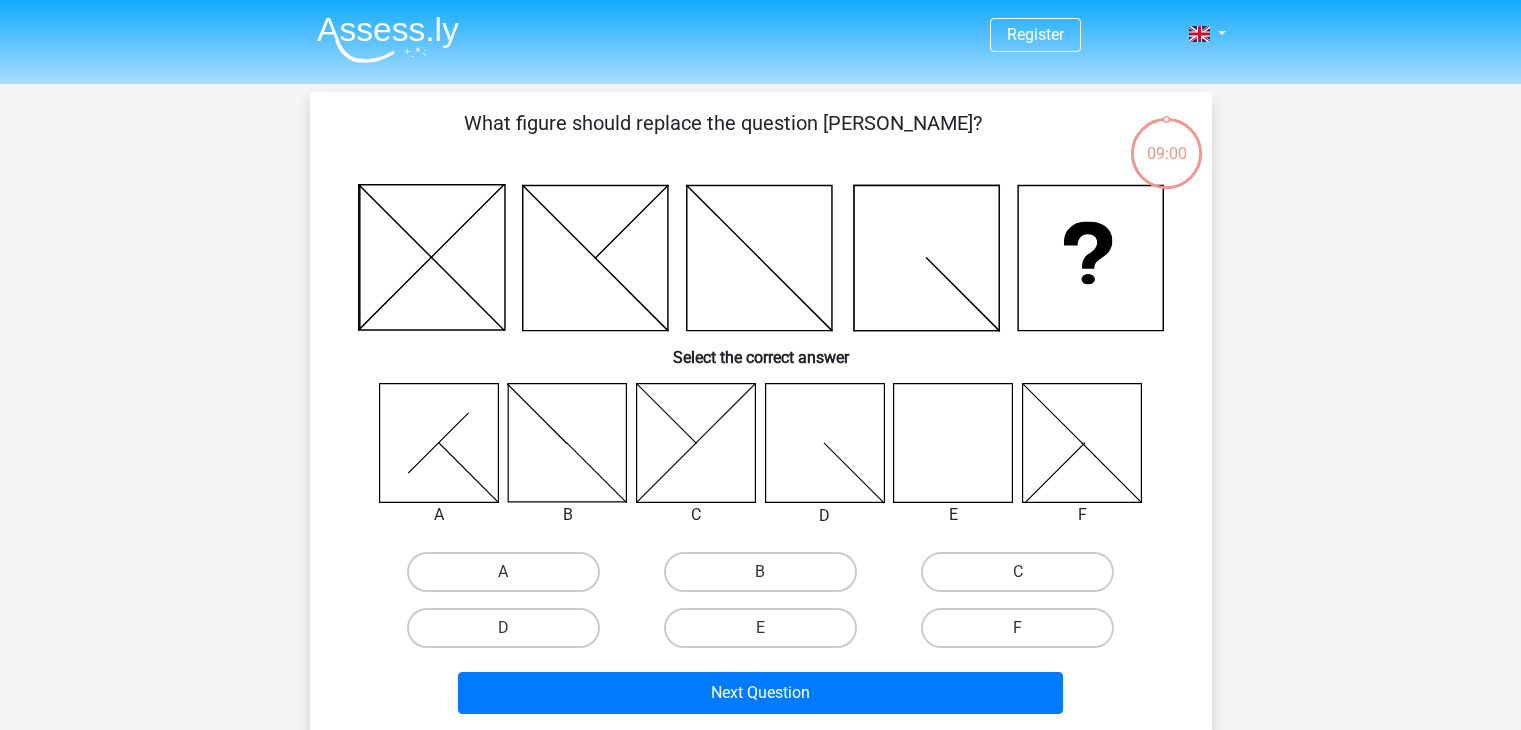 scroll, scrollTop: 0, scrollLeft: 0, axis: both 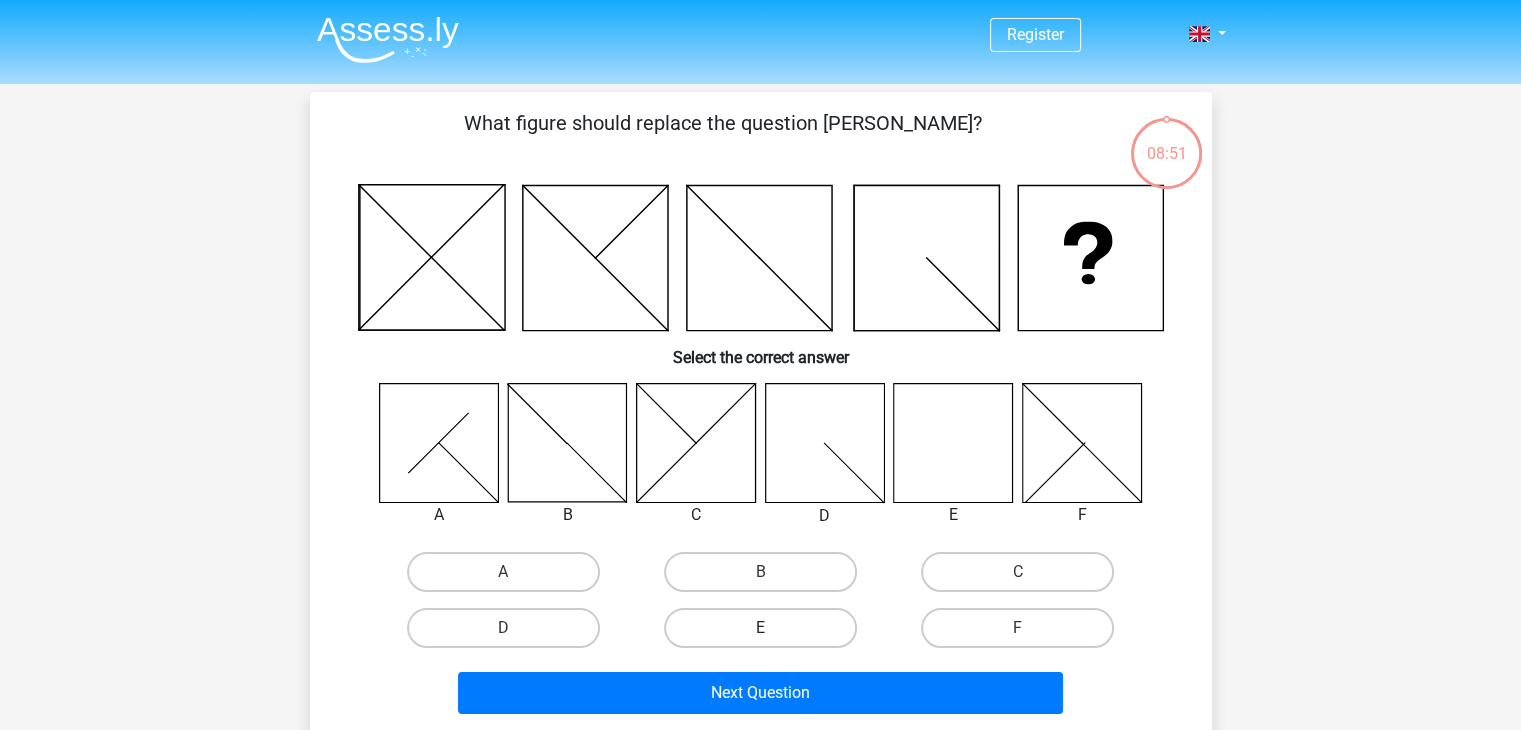 click on "E" at bounding box center (760, 628) 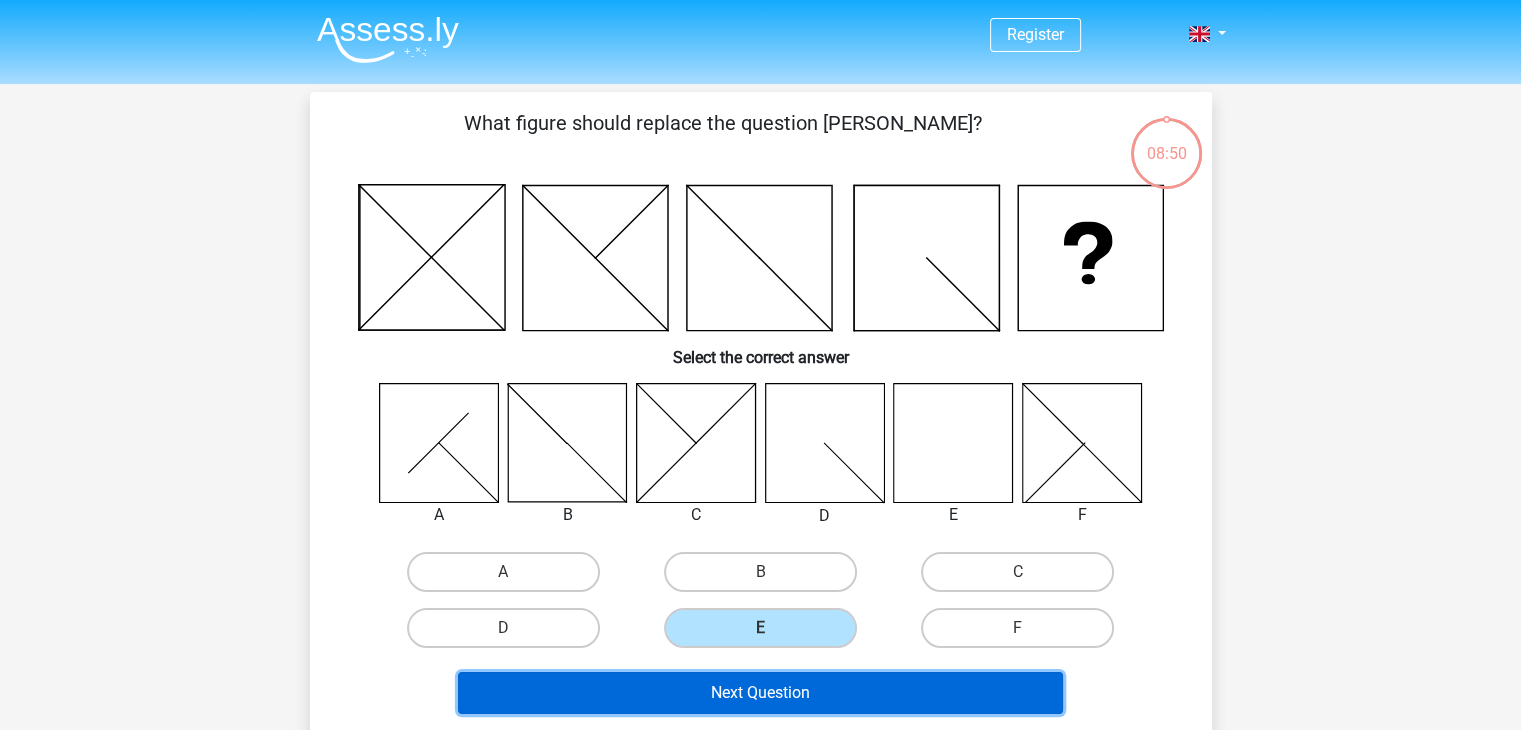 click on "Next Question" at bounding box center (760, 693) 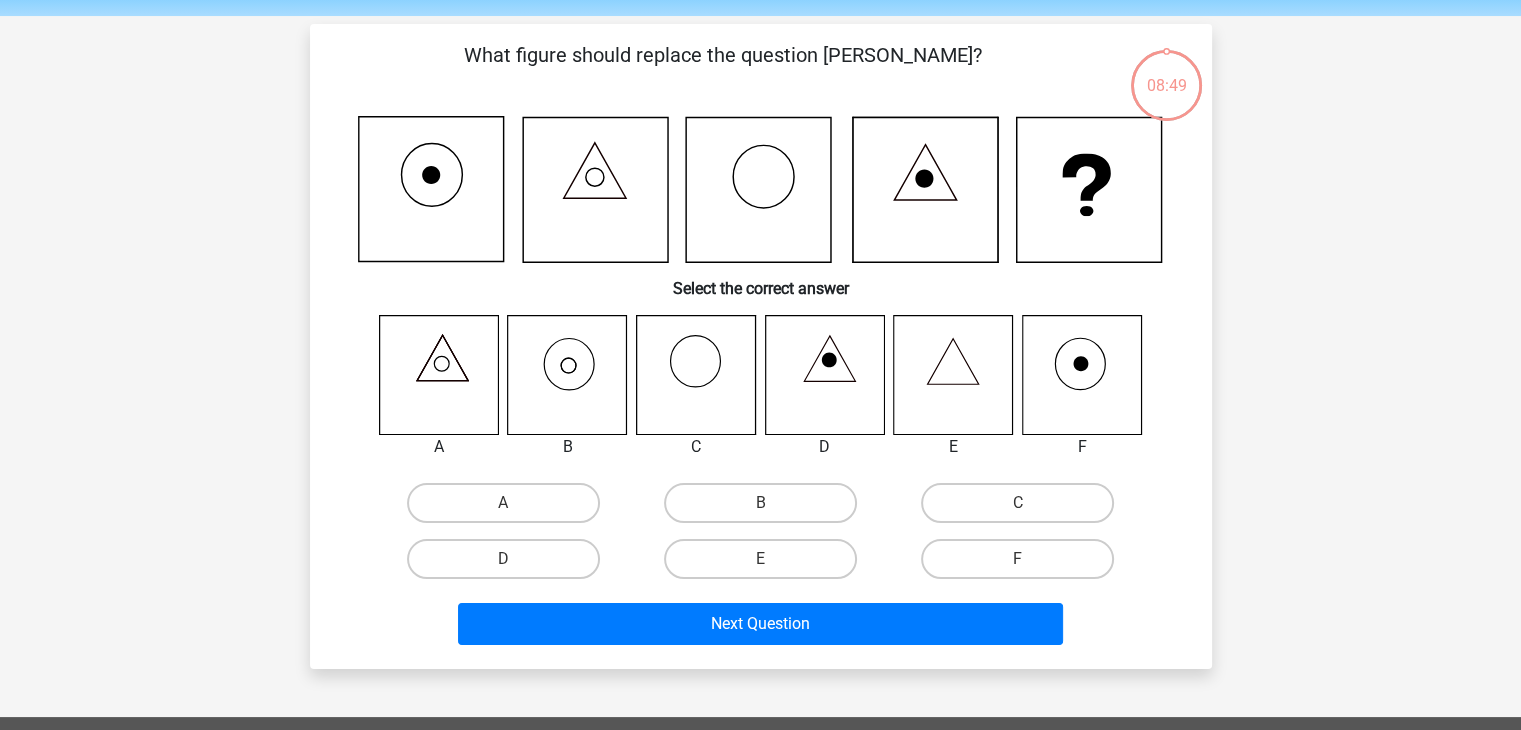 scroll, scrollTop: 92, scrollLeft: 0, axis: vertical 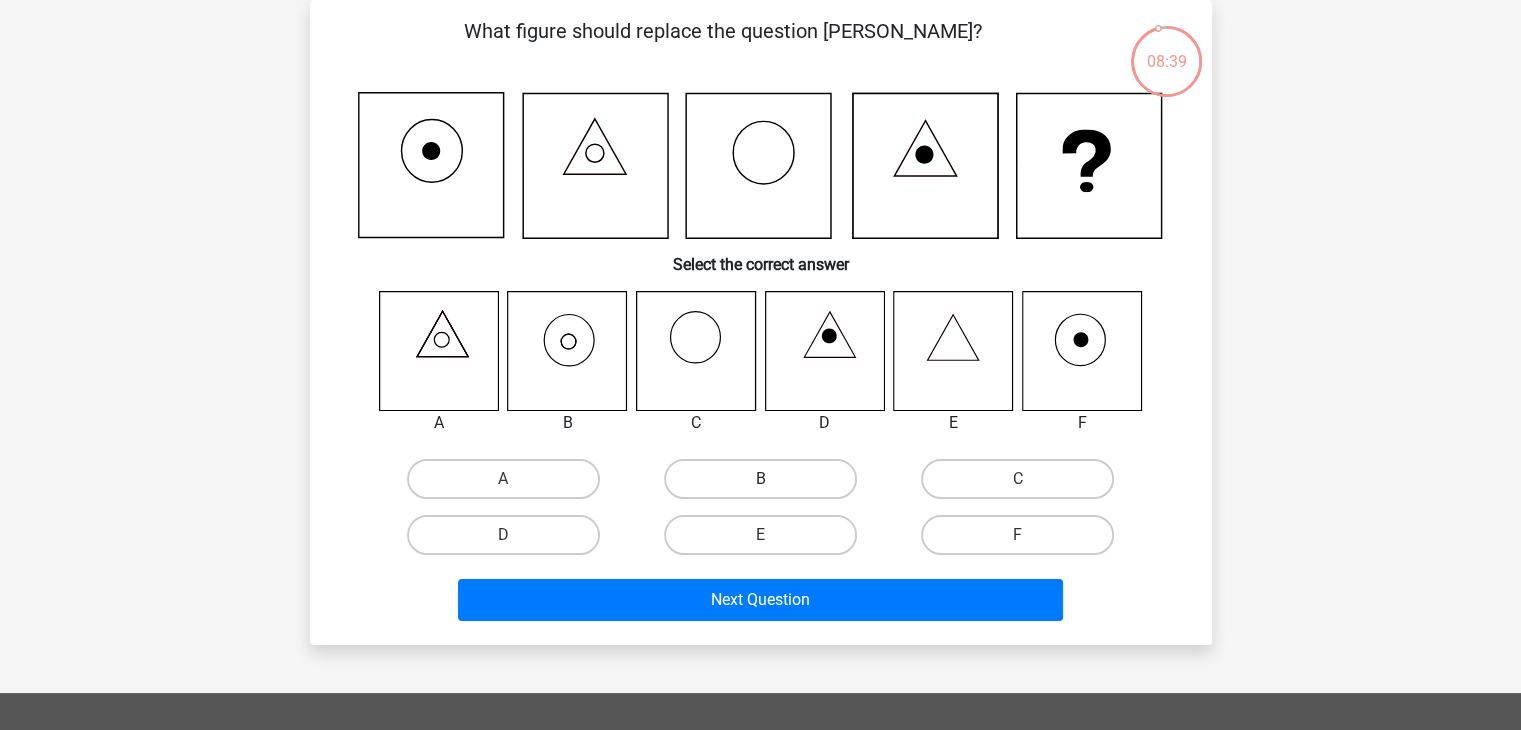 click on "B" at bounding box center (760, 479) 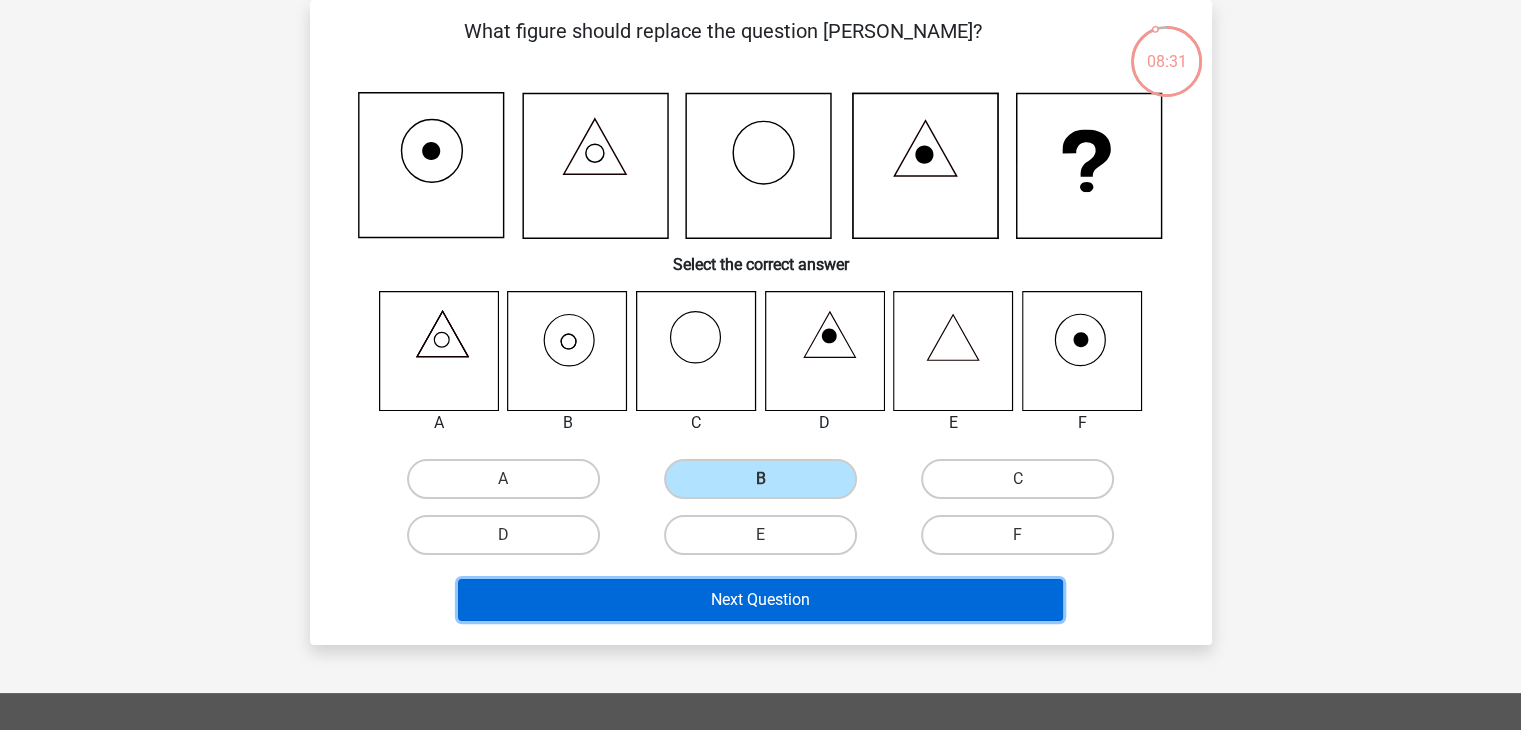 click on "Next Question" at bounding box center (760, 600) 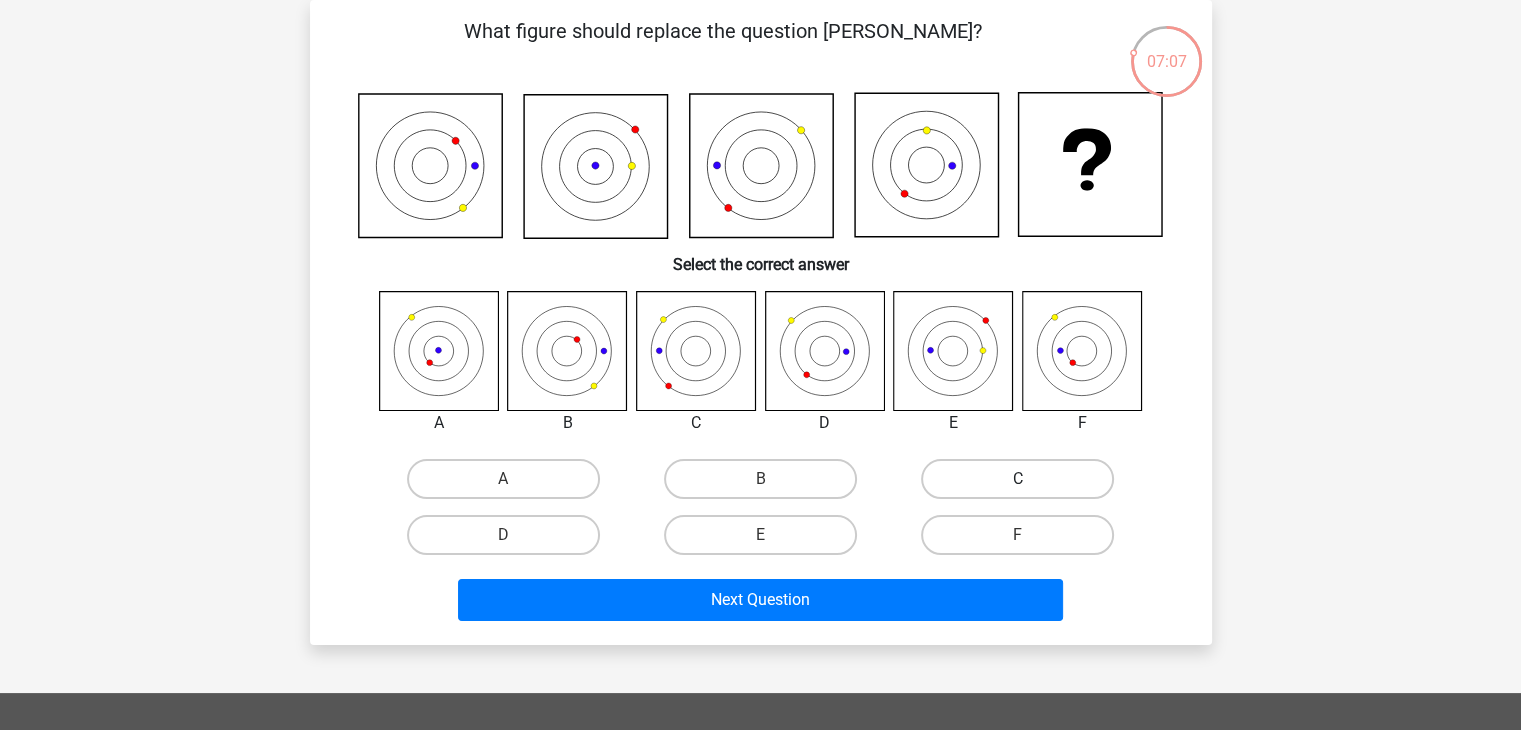 click on "C" at bounding box center [1017, 479] 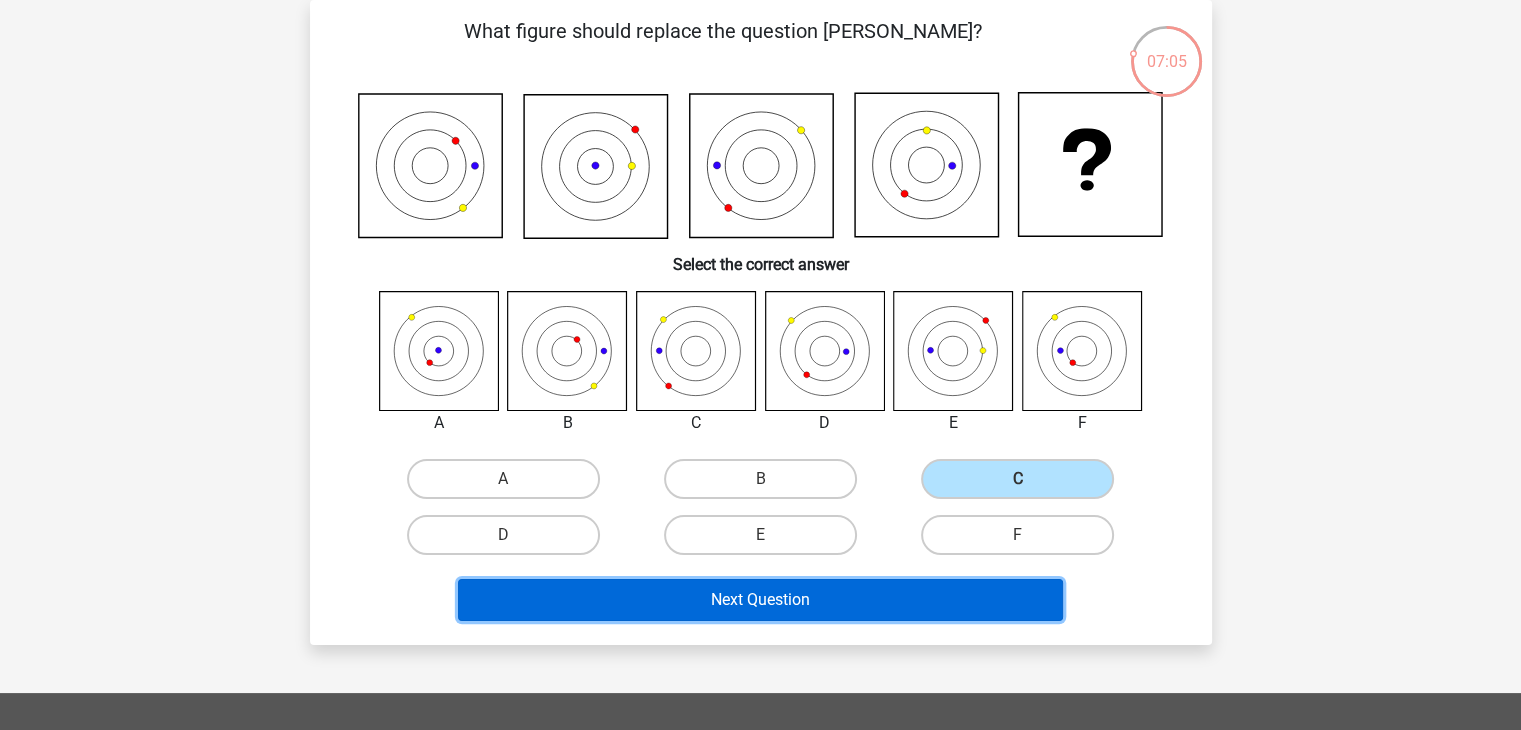 click on "Next Question" at bounding box center [760, 600] 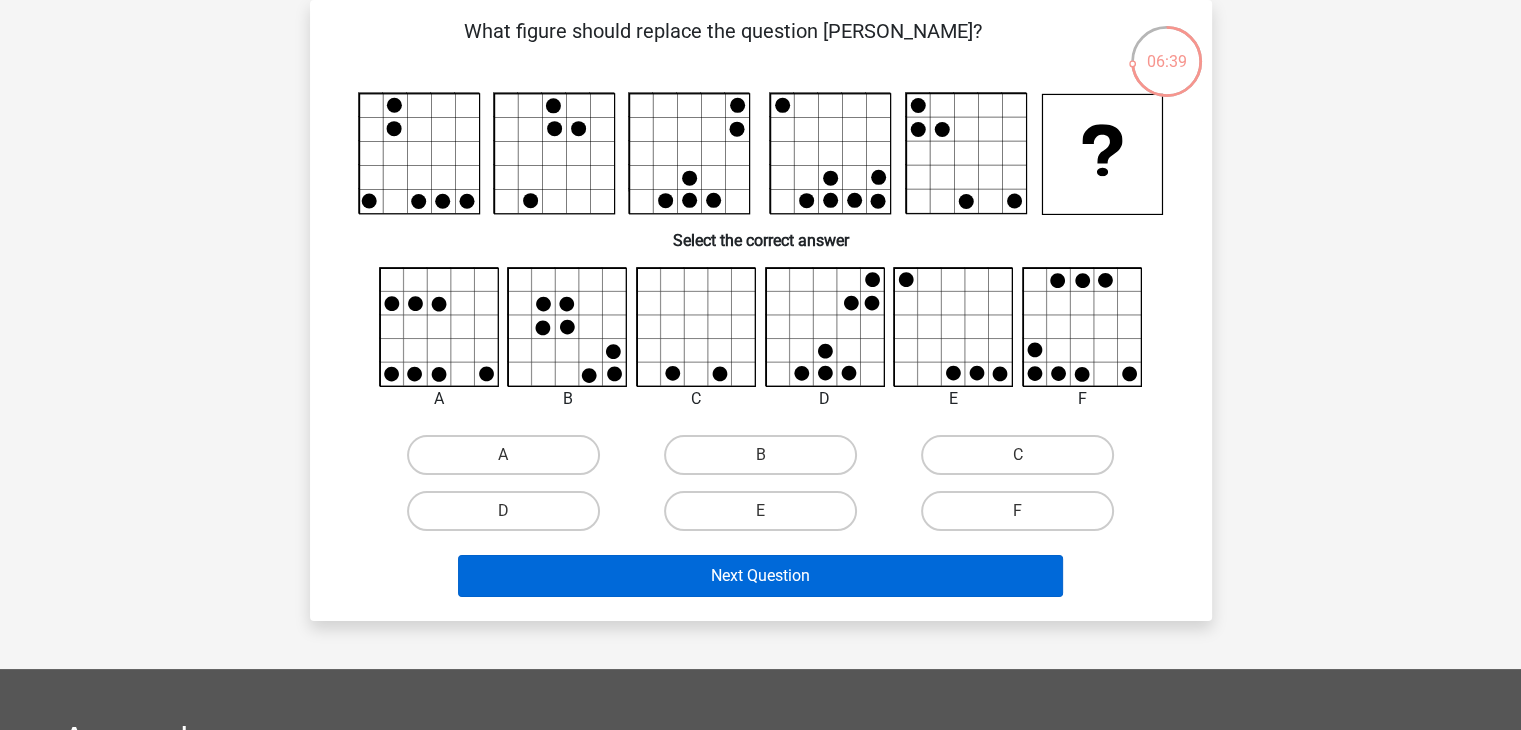 scroll, scrollTop: 0, scrollLeft: 0, axis: both 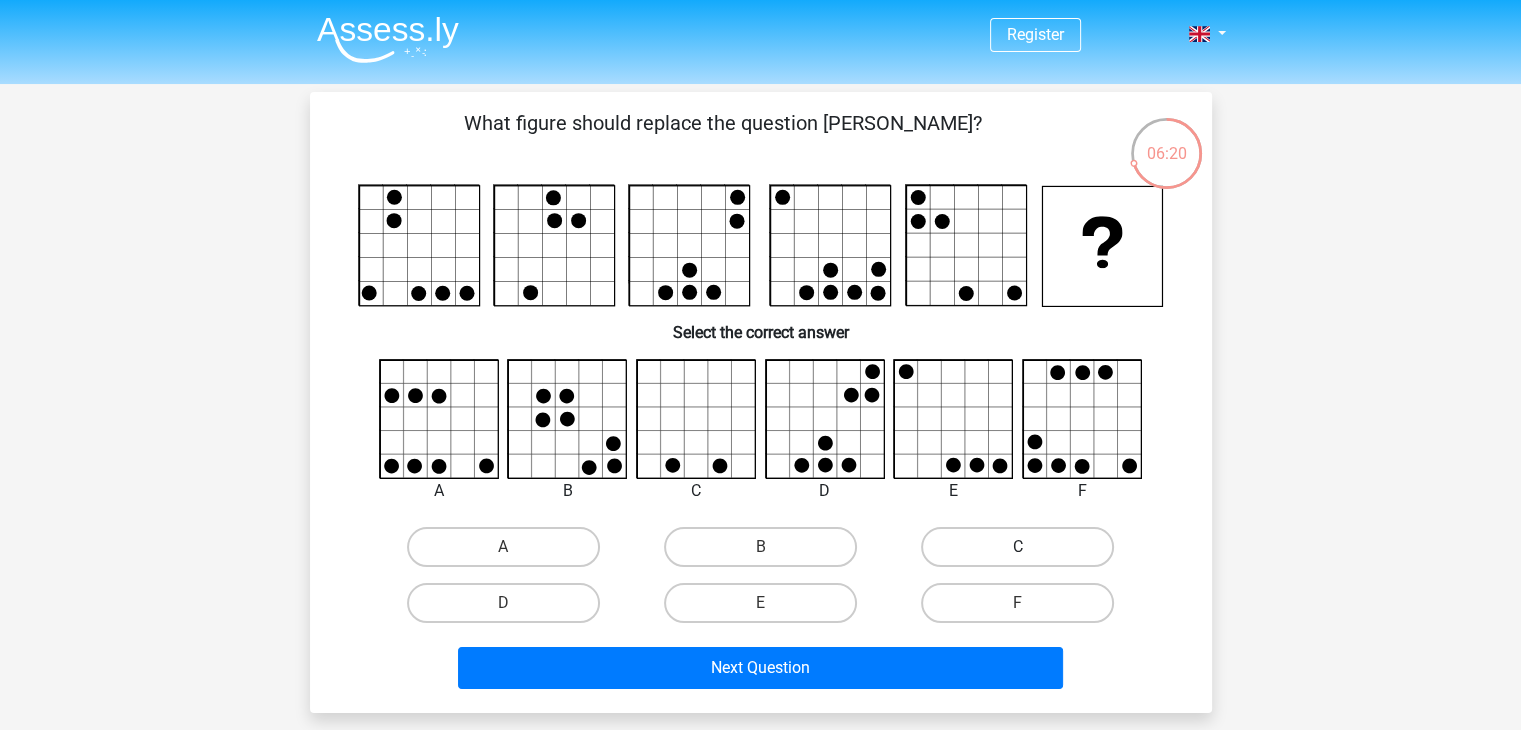 click on "C" at bounding box center (1017, 547) 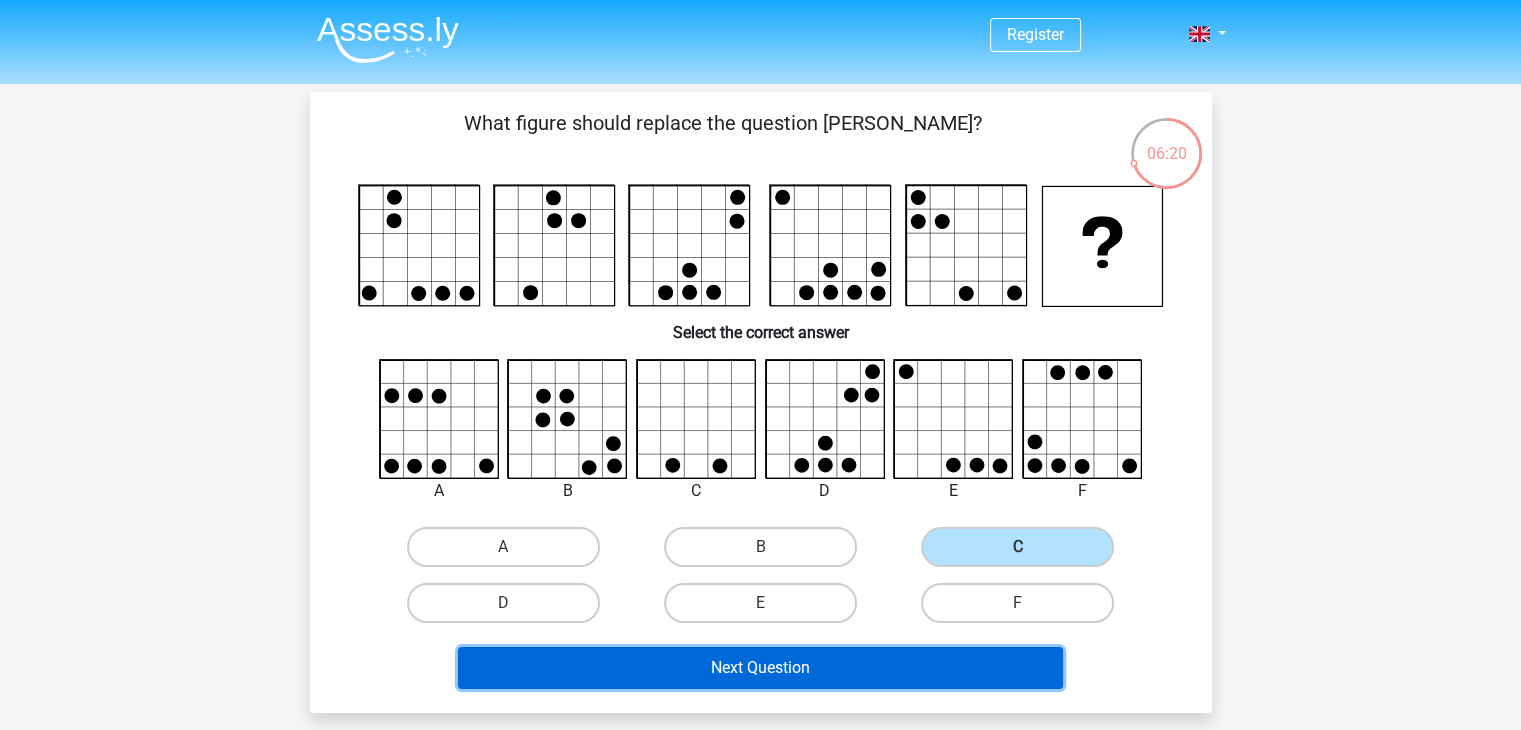 click on "Next Question" at bounding box center [760, 668] 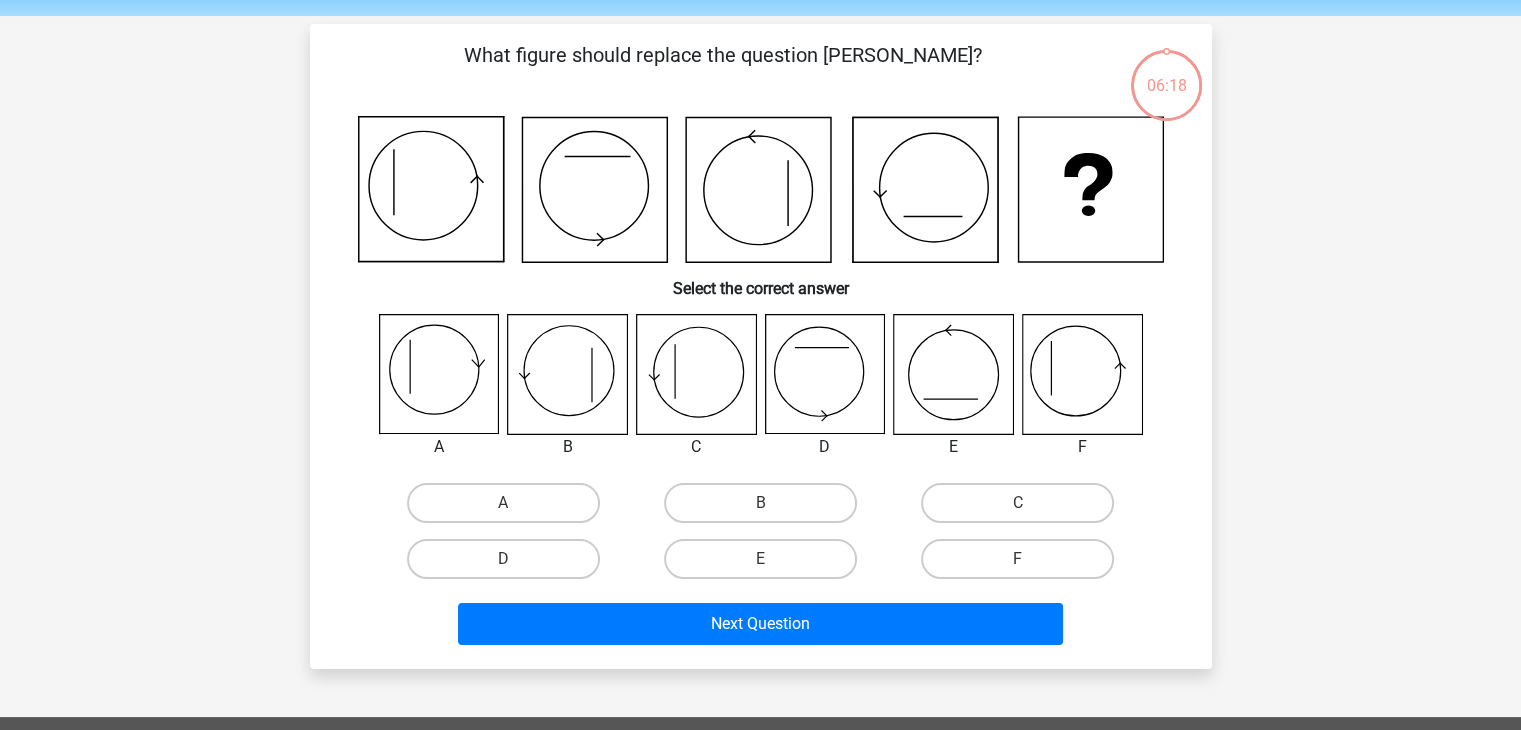 scroll, scrollTop: 92, scrollLeft: 0, axis: vertical 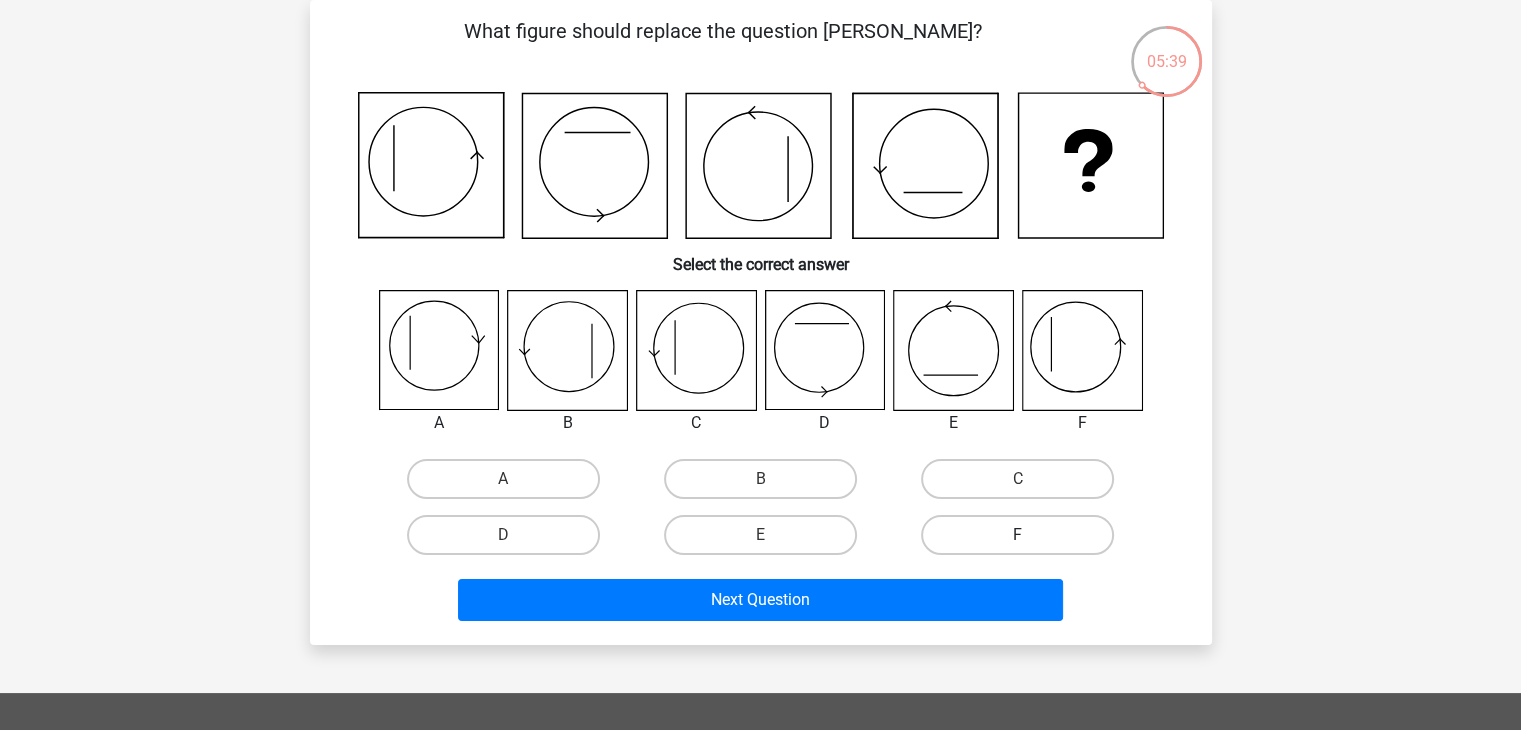 click on "F" at bounding box center [1017, 535] 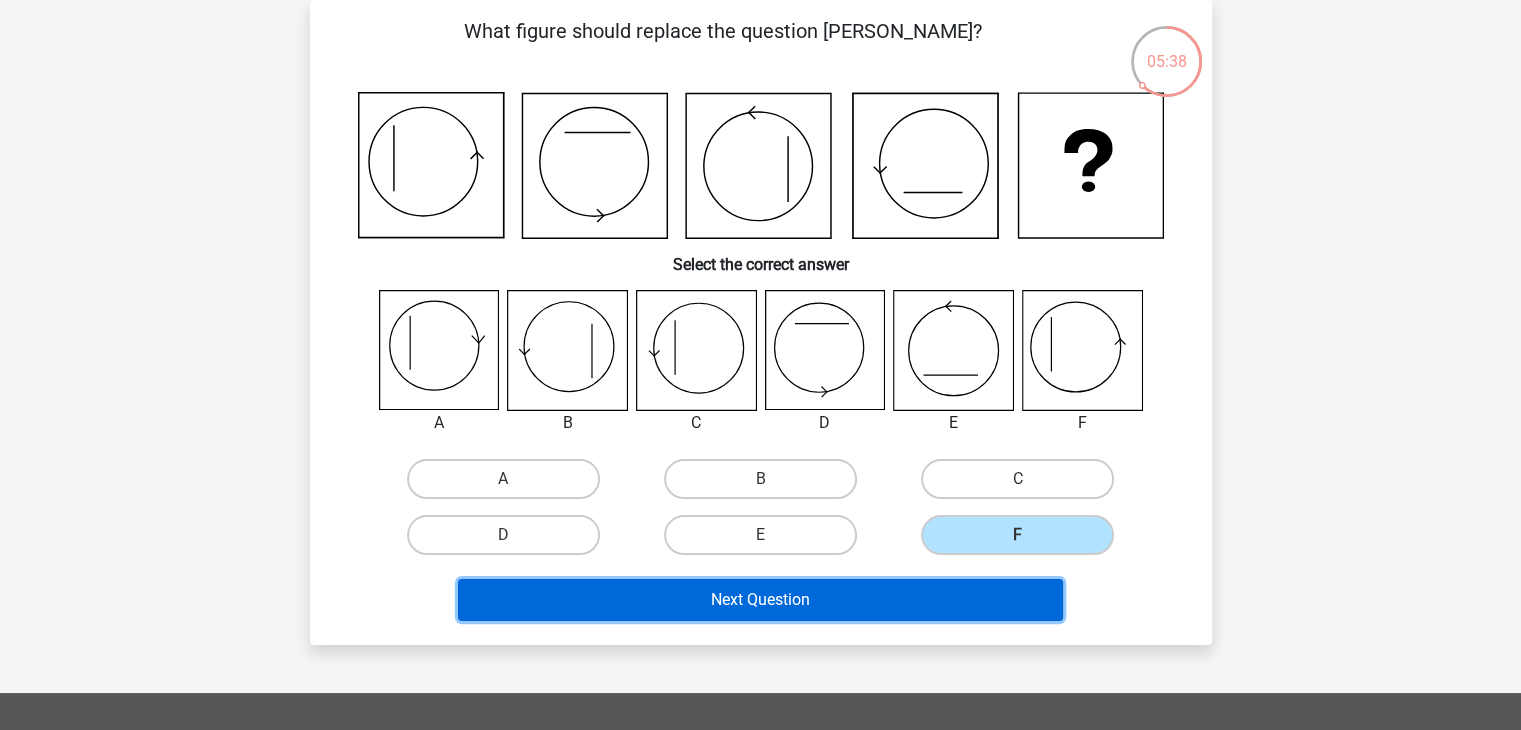 click on "Next Question" at bounding box center [760, 600] 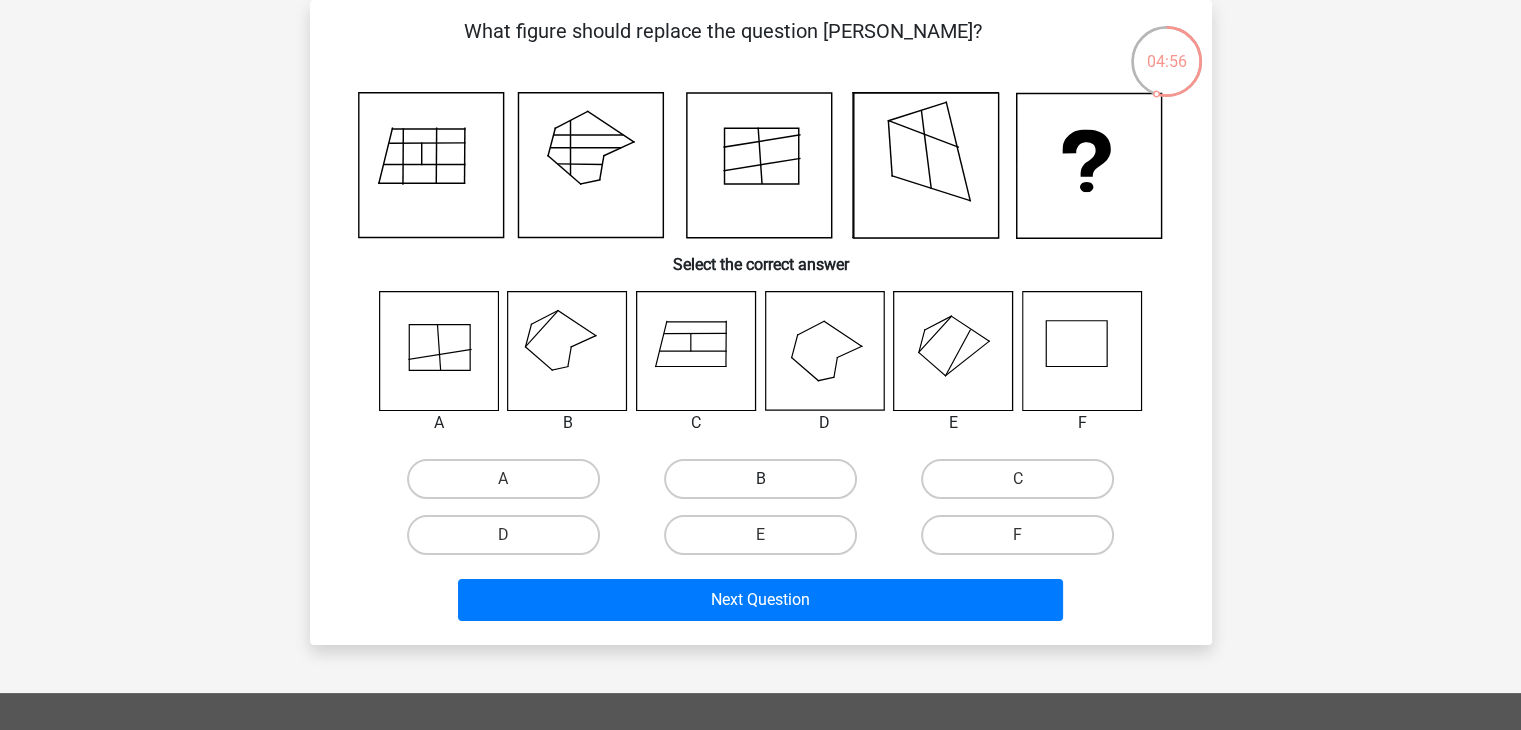 click on "B" at bounding box center [760, 479] 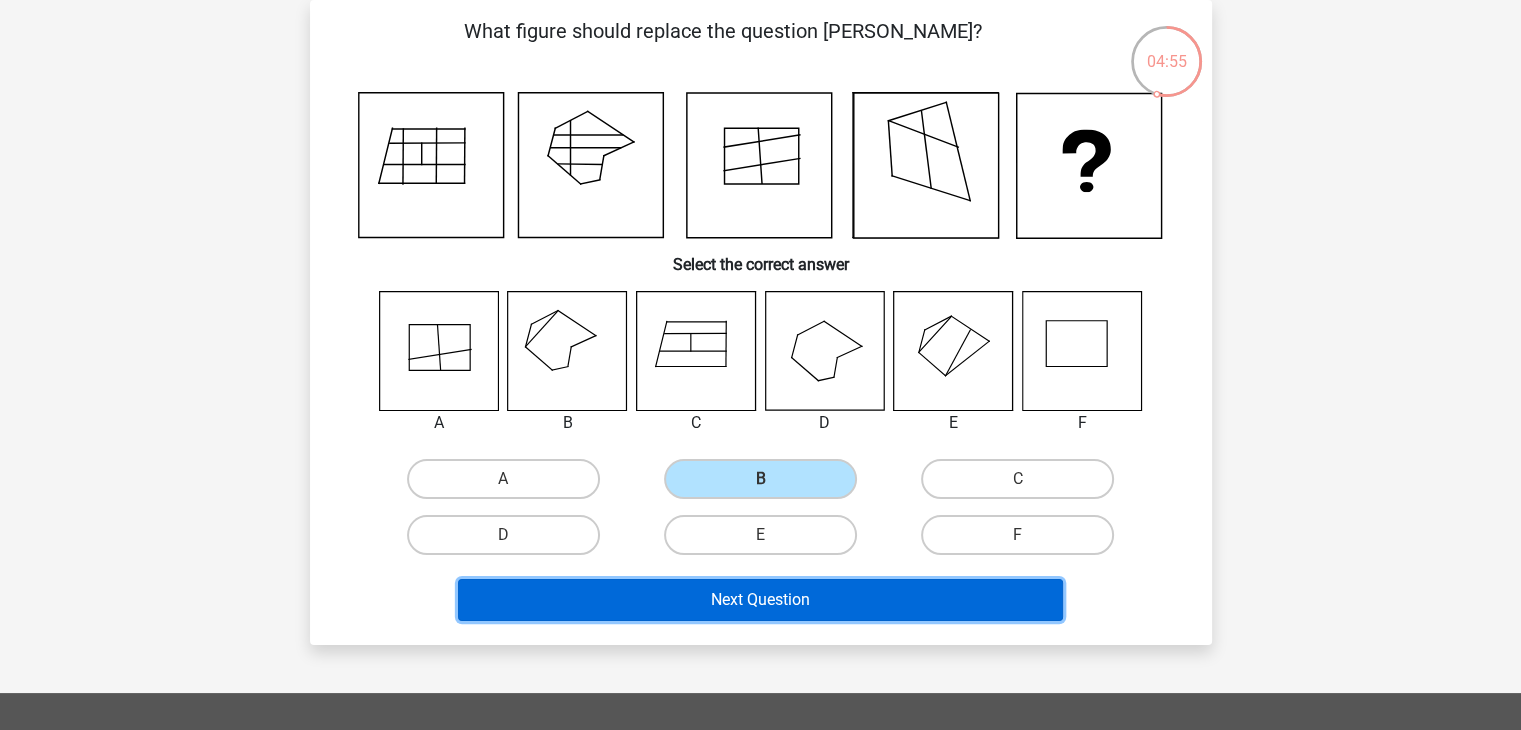 click on "Next Question" at bounding box center (760, 600) 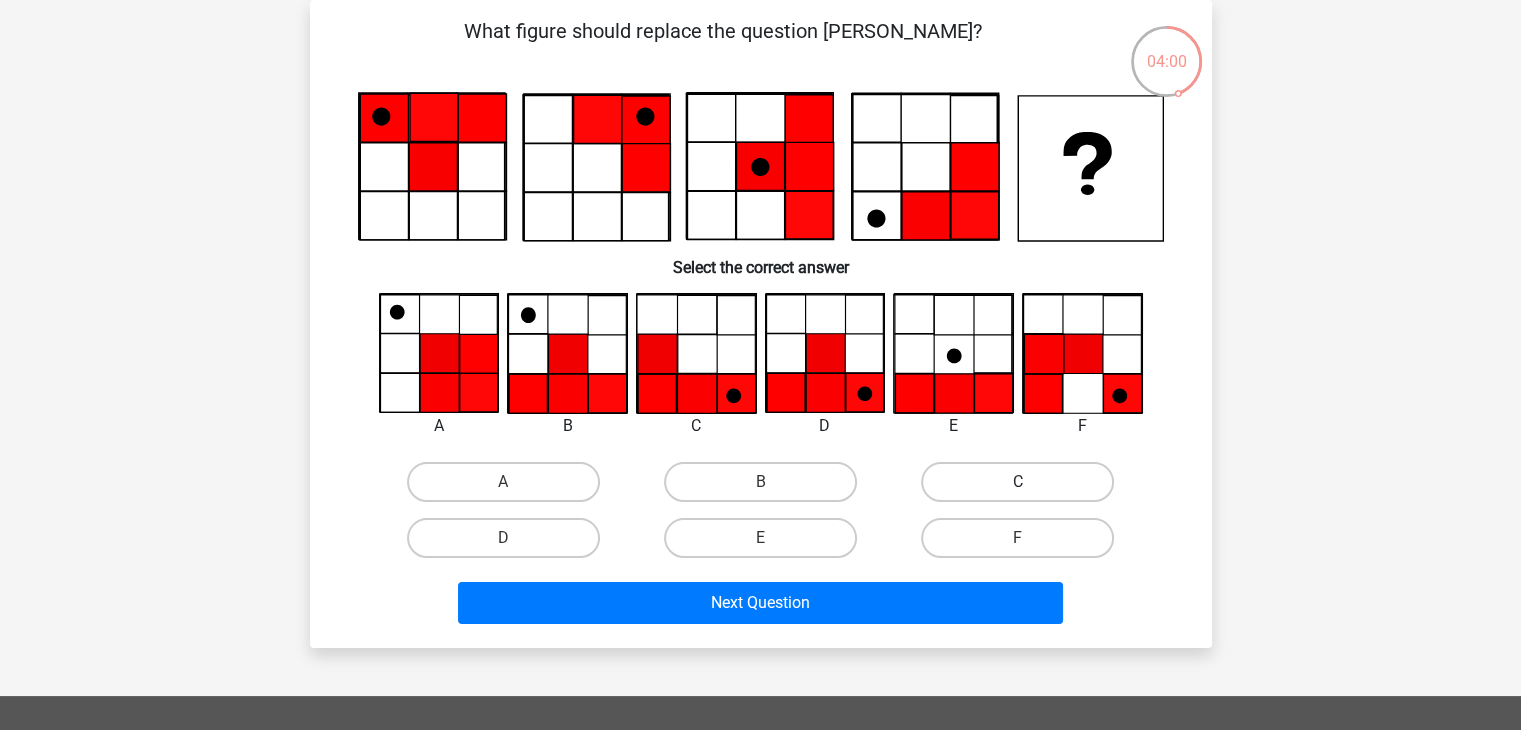 click on "C" at bounding box center (1017, 482) 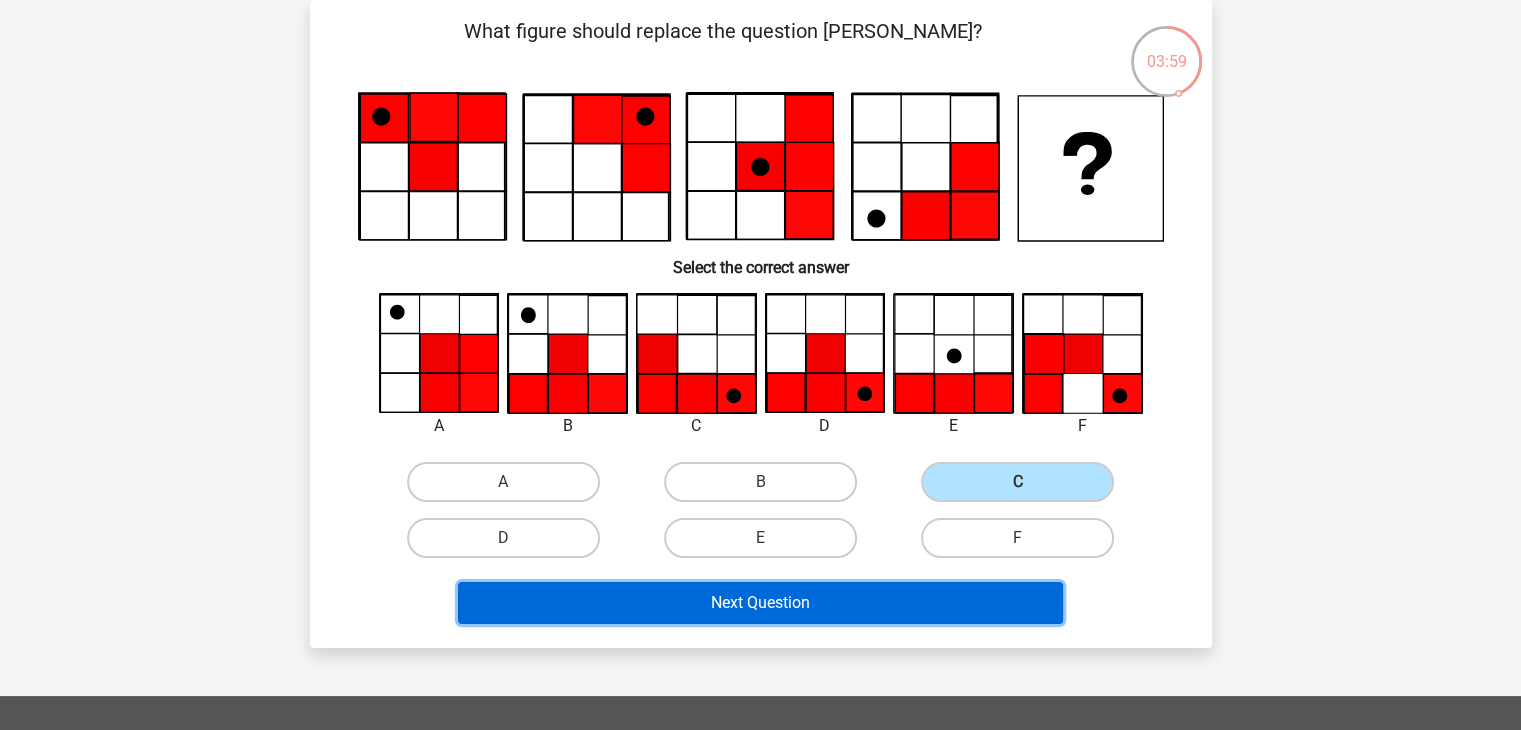 click on "Next Question" at bounding box center [760, 603] 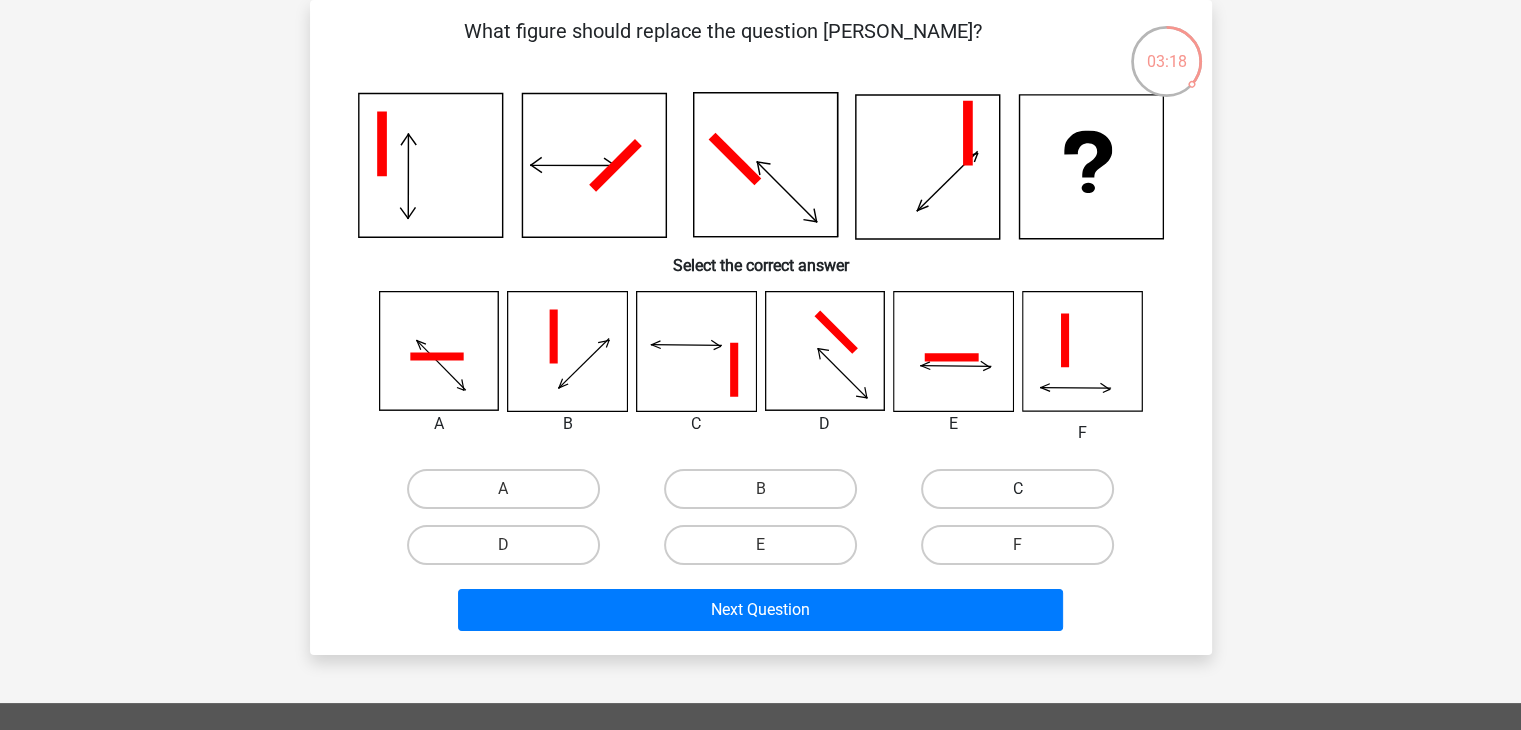 click on "C" at bounding box center [1017, 489] 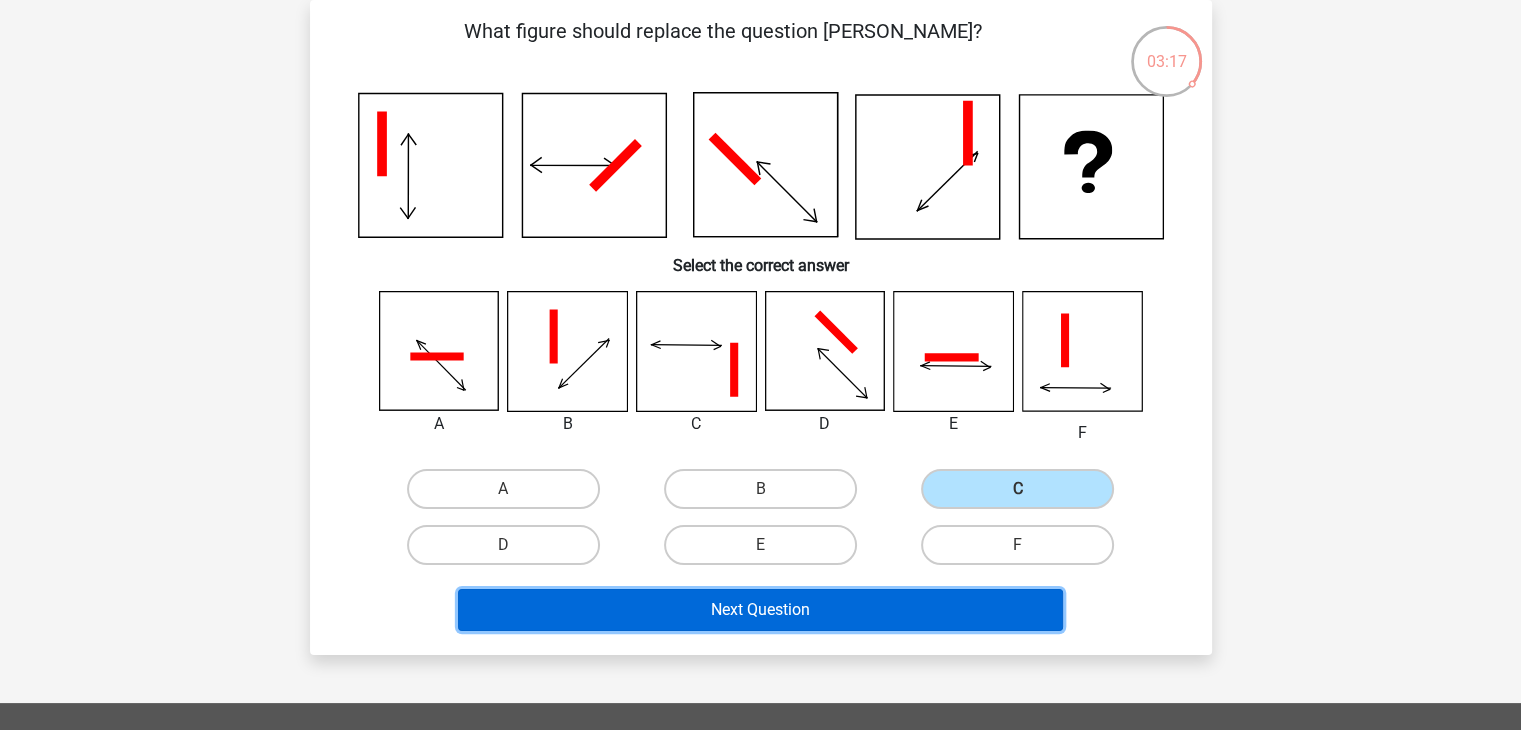 click on "Next Question" at bounding box center (760, 610) 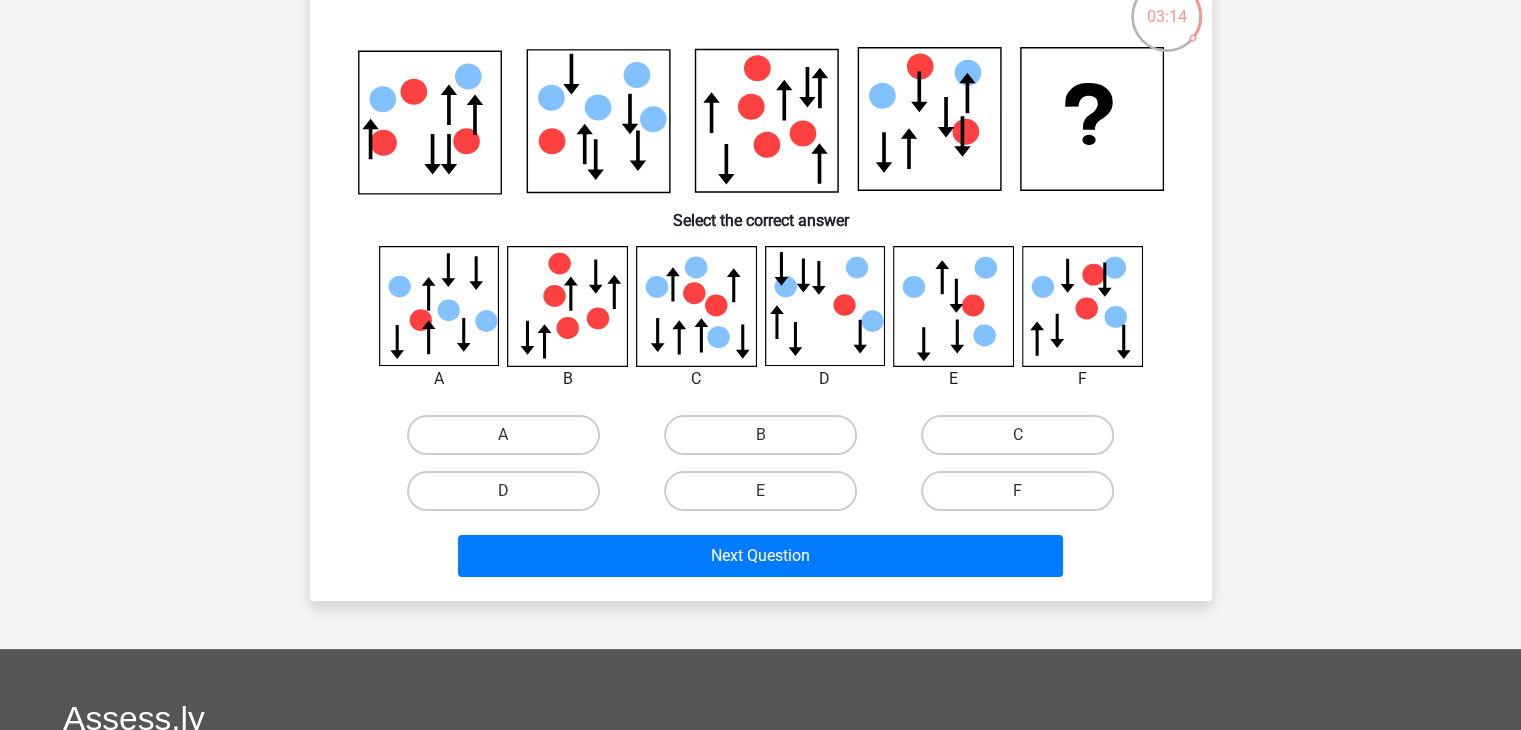 scroll, scrollTop: 0, scrollLeft: 0, axis: both 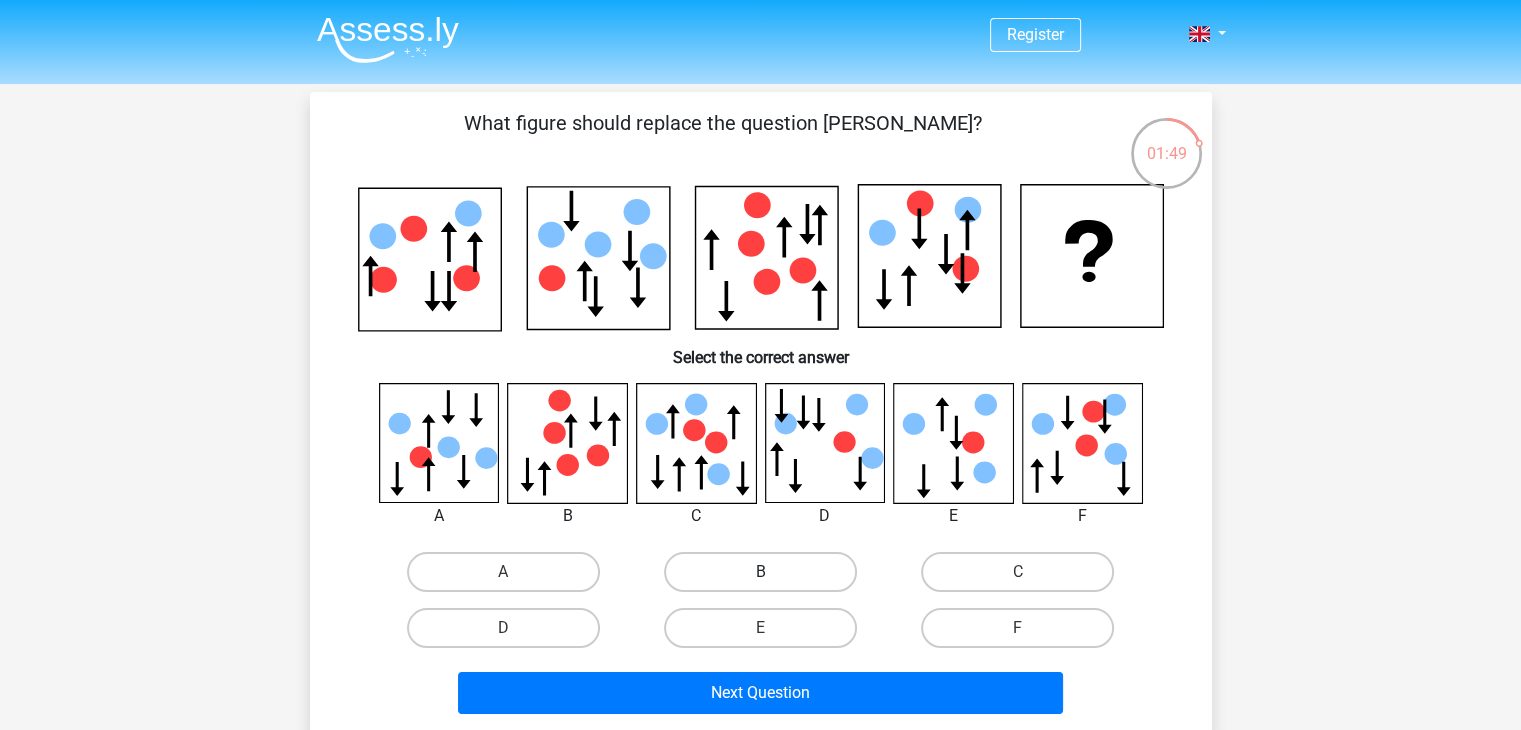 click on "B" at bounding box center (760, 572) 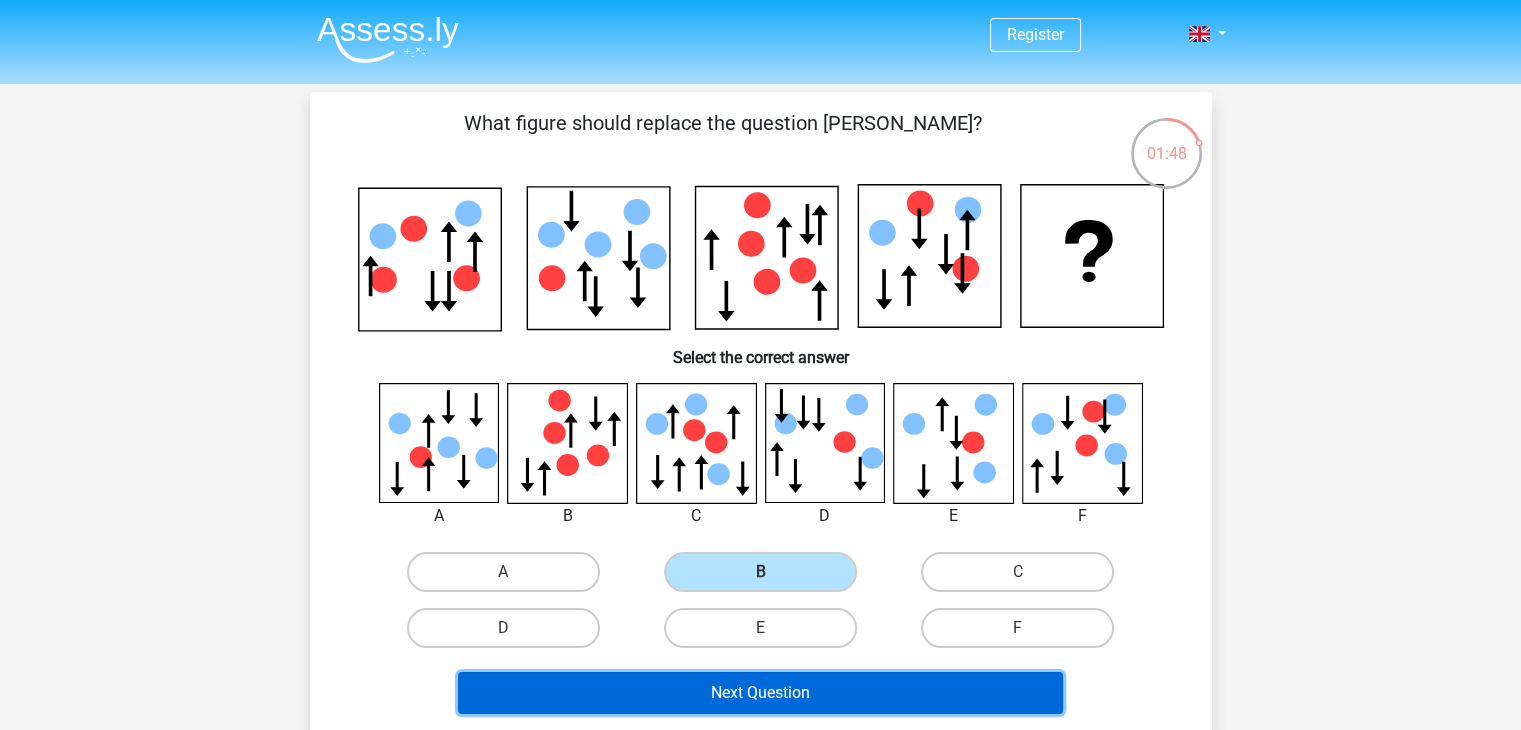 click on "Next Question" at bounding box center (760, 693) 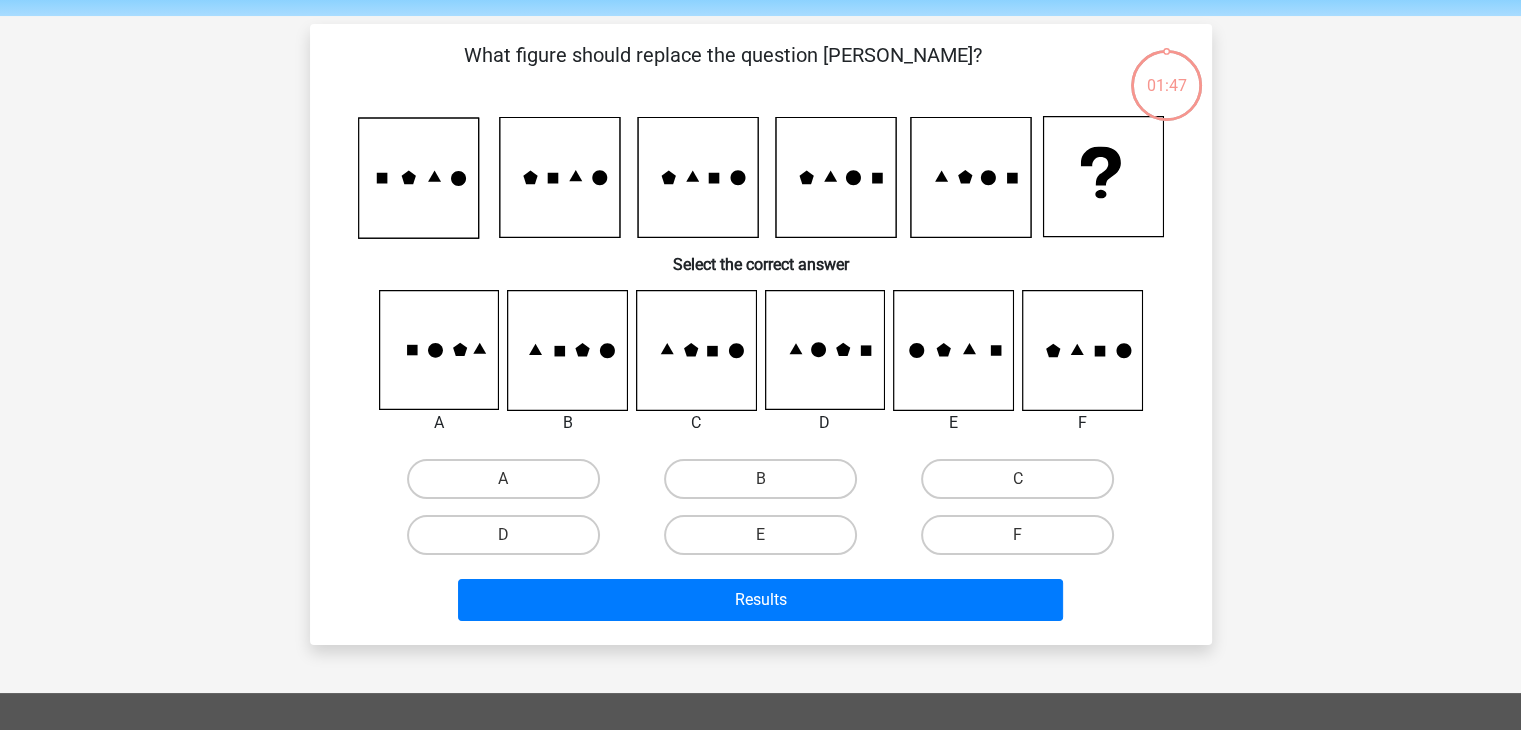 scroll, scrollTop: 92, scrollLeft: 0, axis: vertical 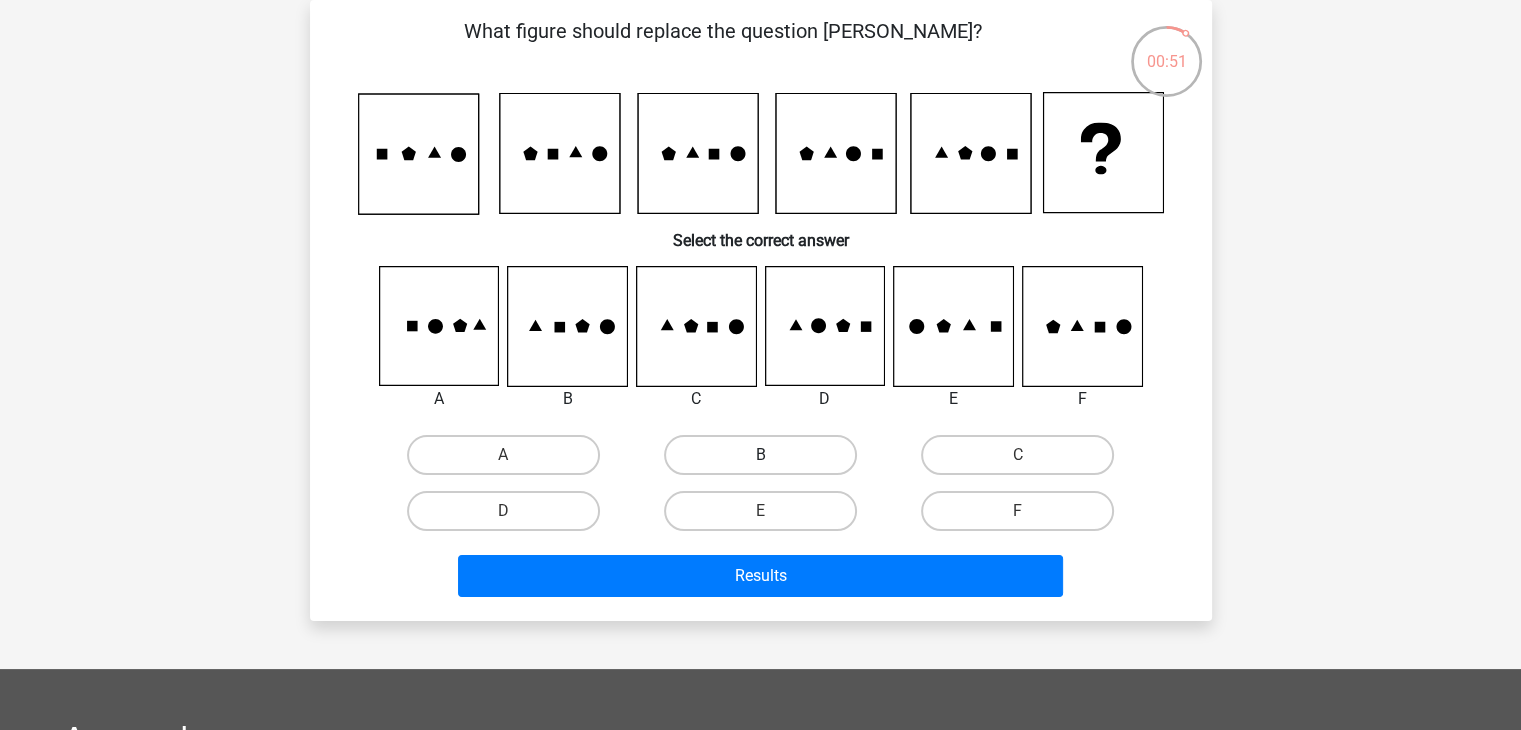 click on "B" at bounding box center [760, 455] 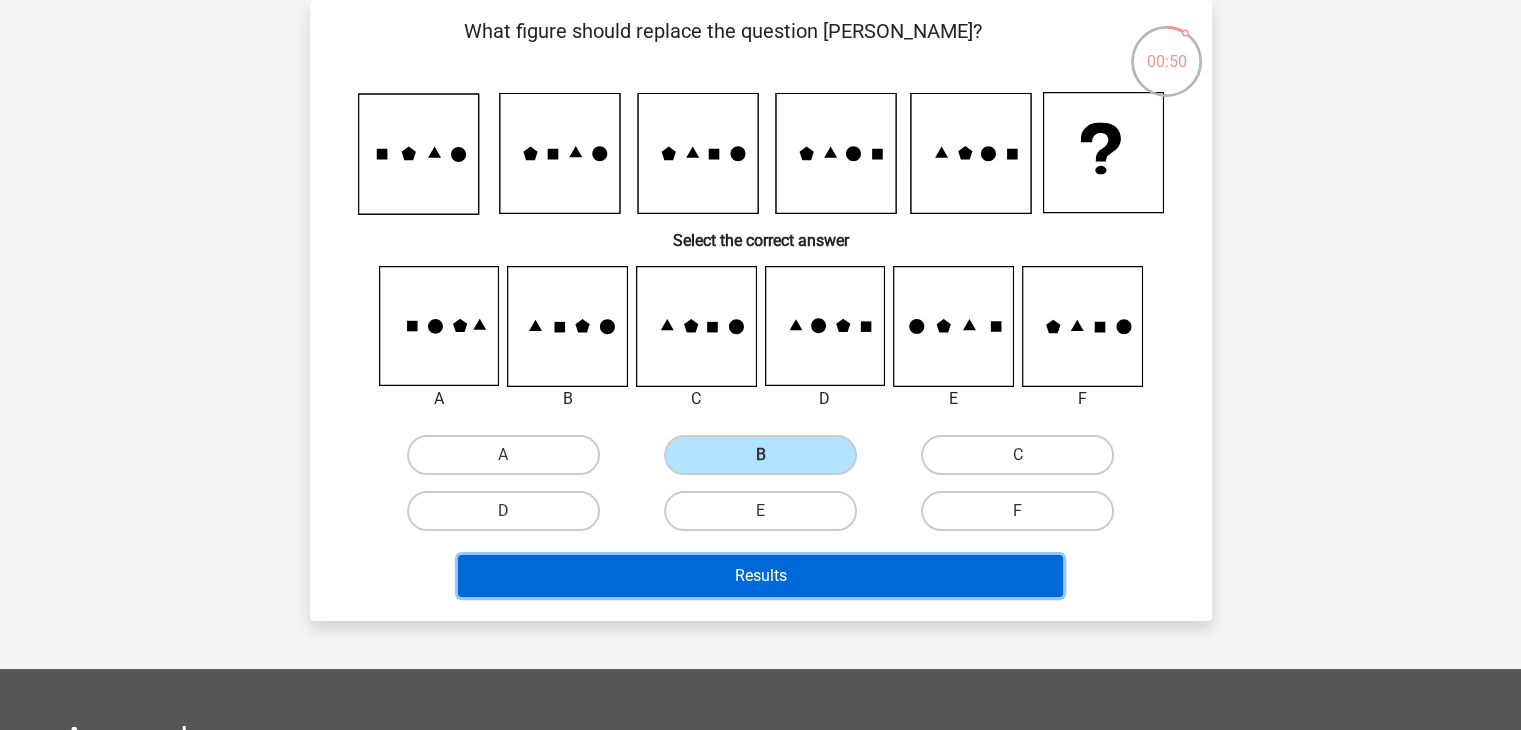 click on "Results" at bounding box center [760, 576] 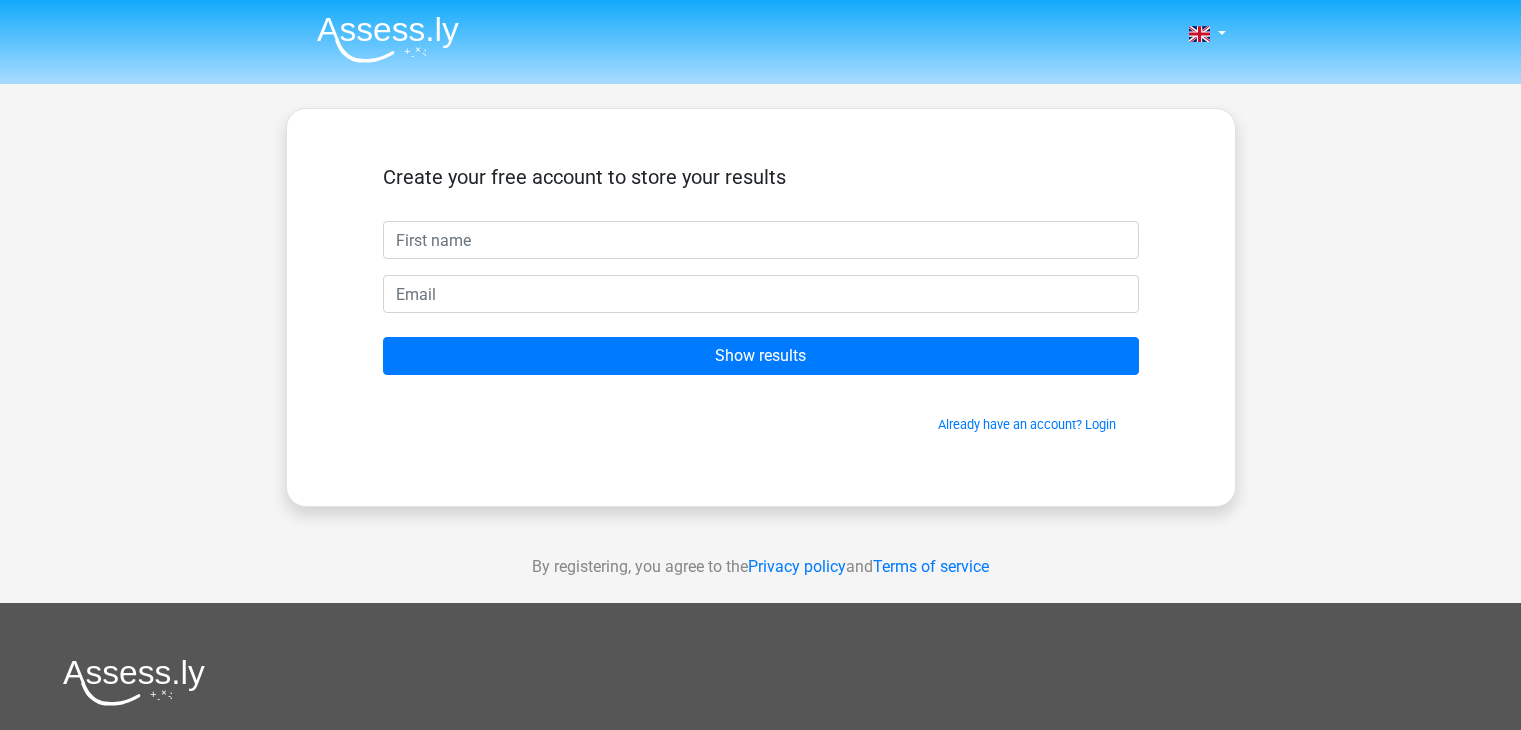scroll, scrollTop: 0, scrollLeft: 0, axis: both 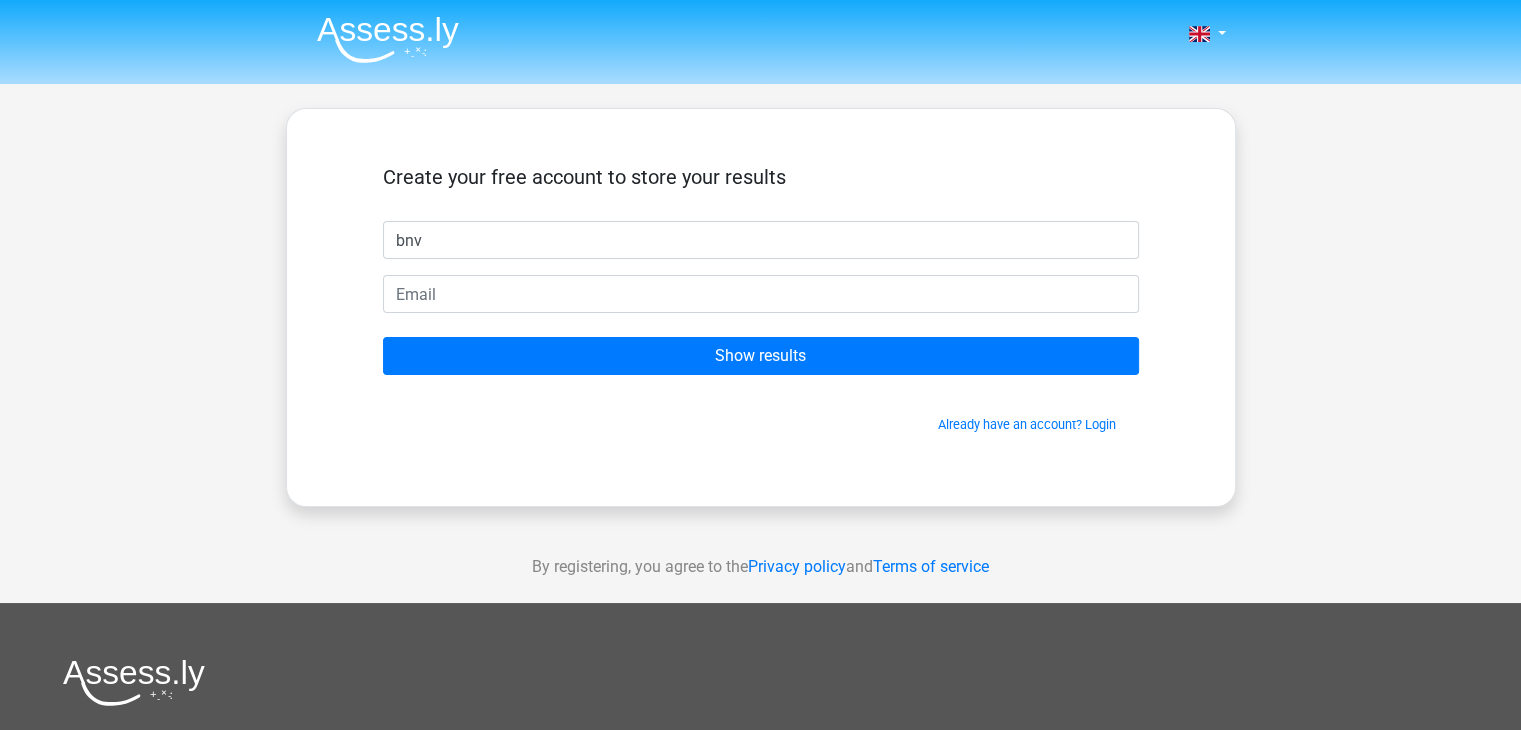 type on "bnv" 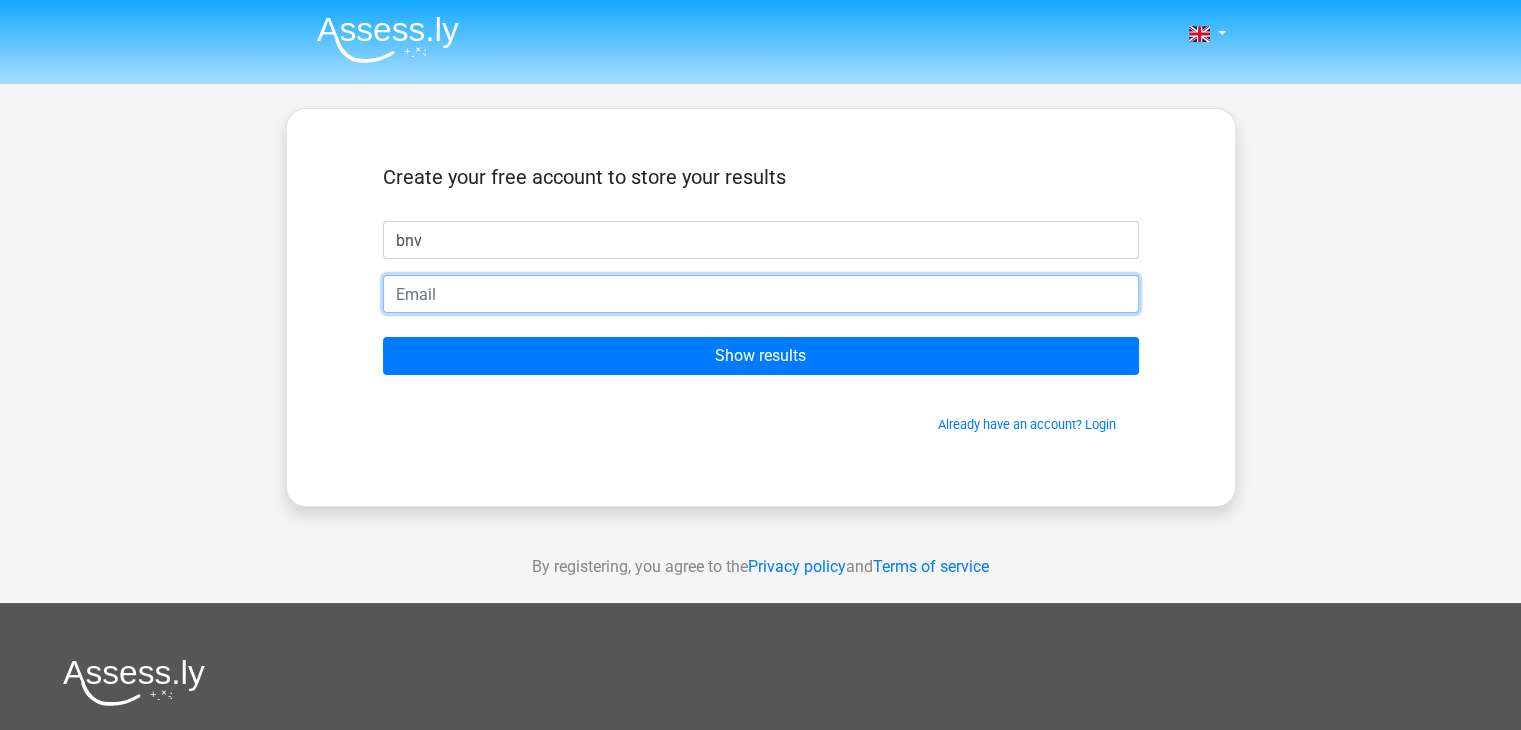 click at bounding box center [761, 294] 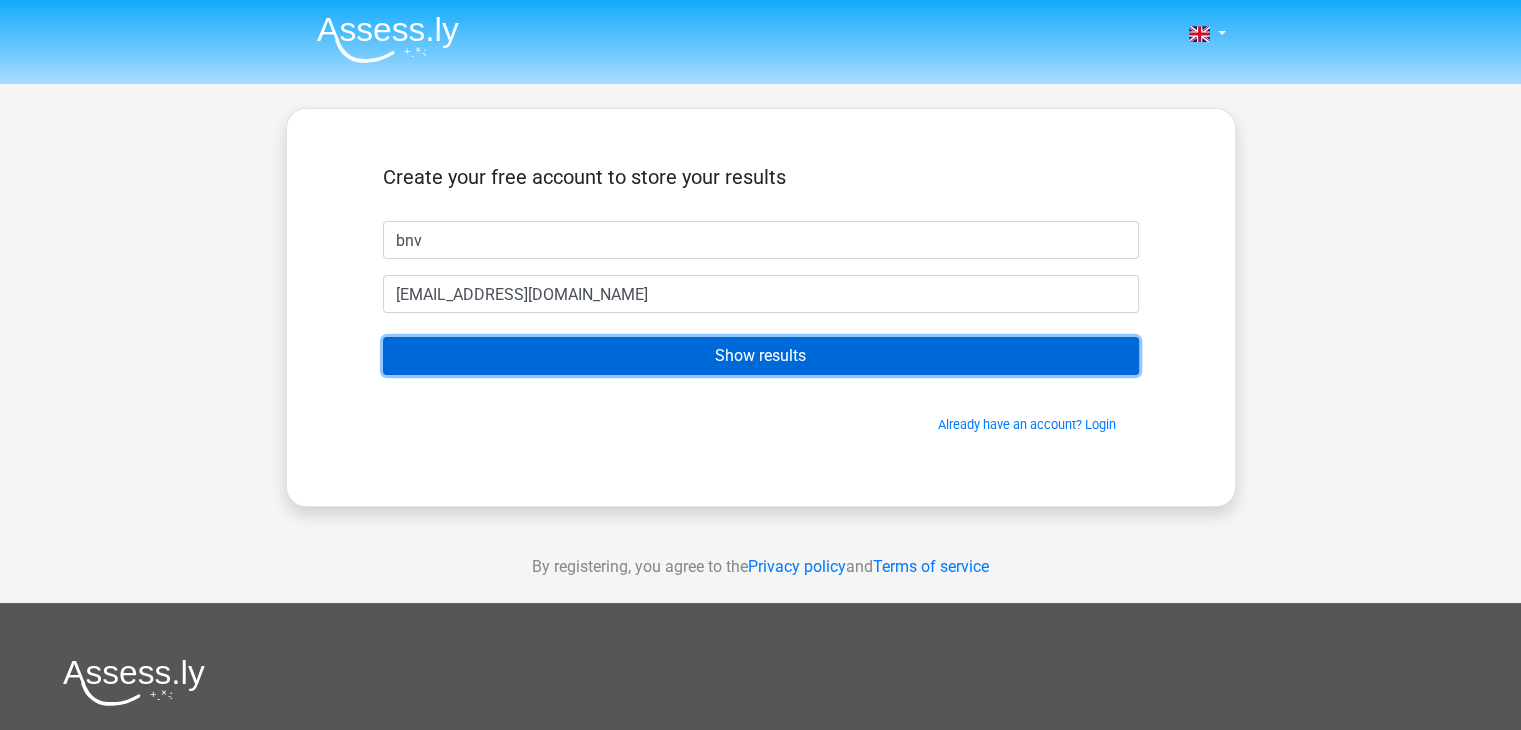 click on "Show results" at bounding box center (761, 356) 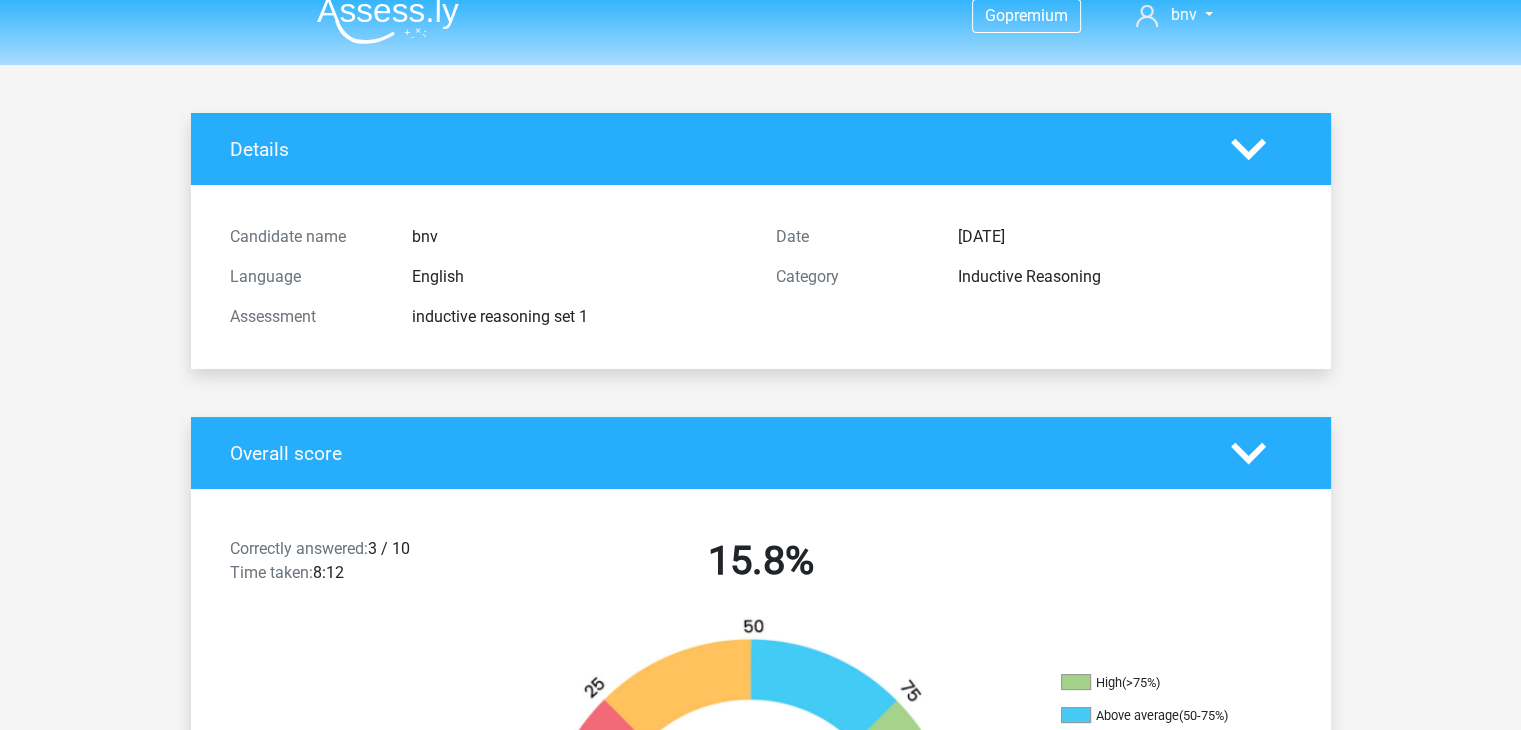 scroll, scrollTop: 0, scrollLeft: 0, axis: both 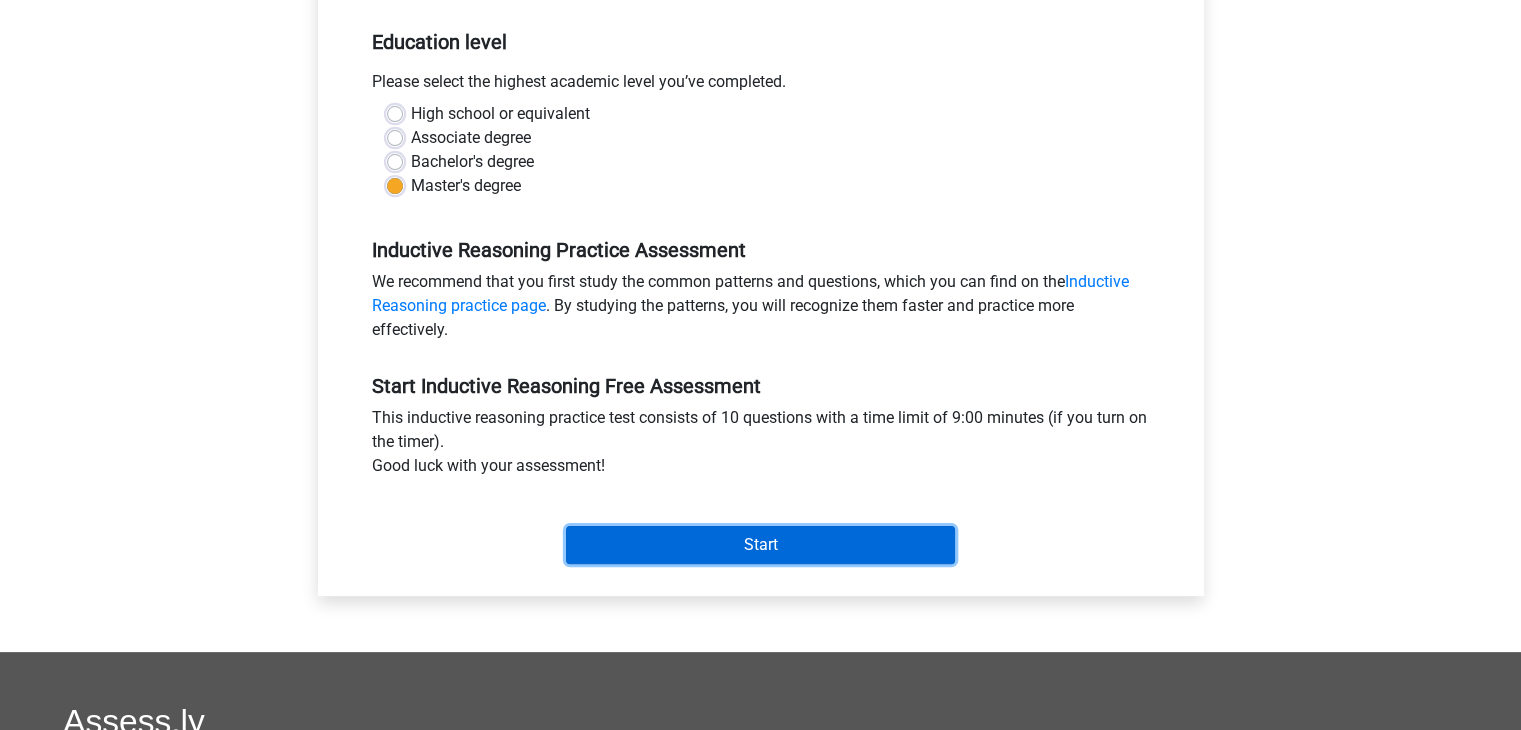 click on "Start" at bounding box center (760, 545) 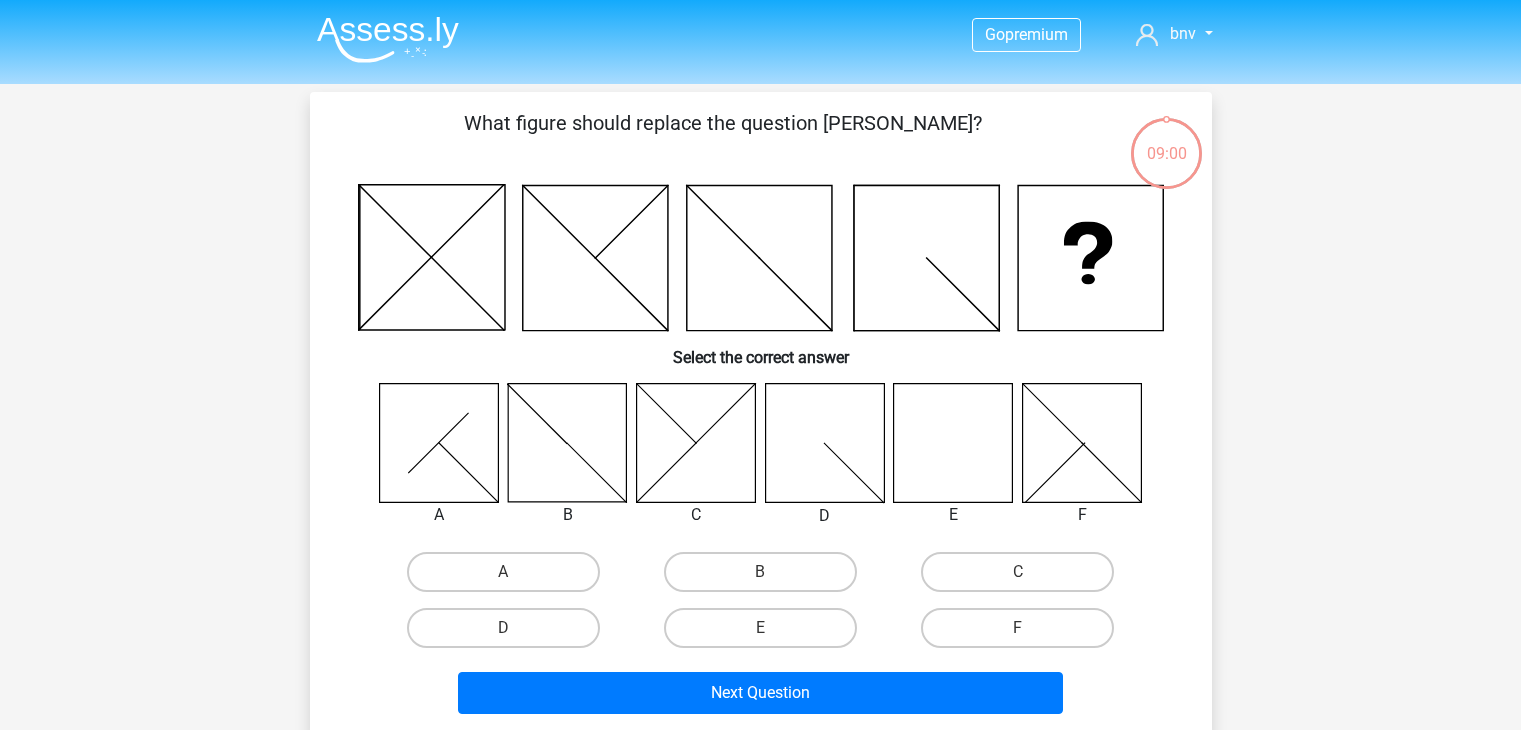 scroll, scrollTop: 0, scrollLeft: 0, axis: both 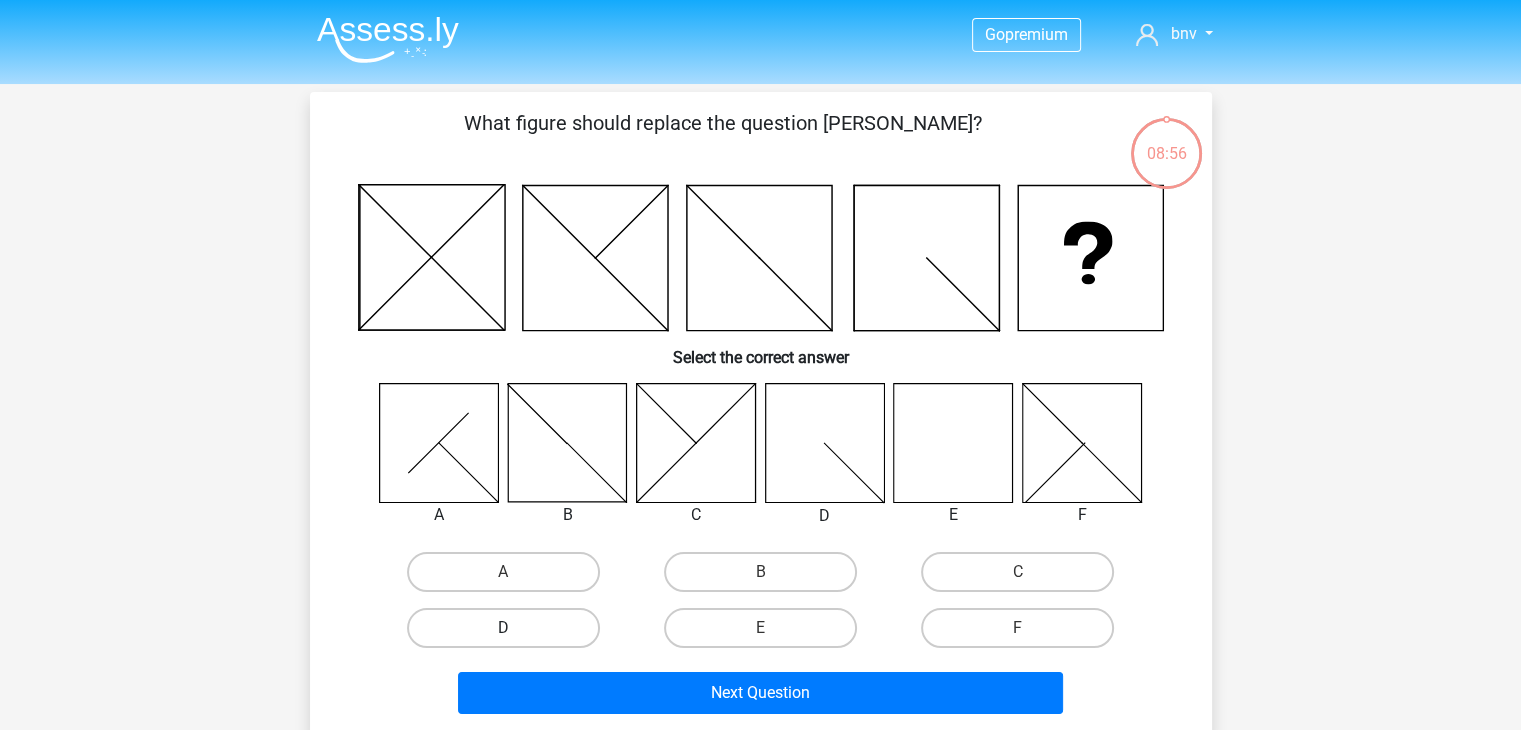 click on "D" at bounding box center [503, 628] 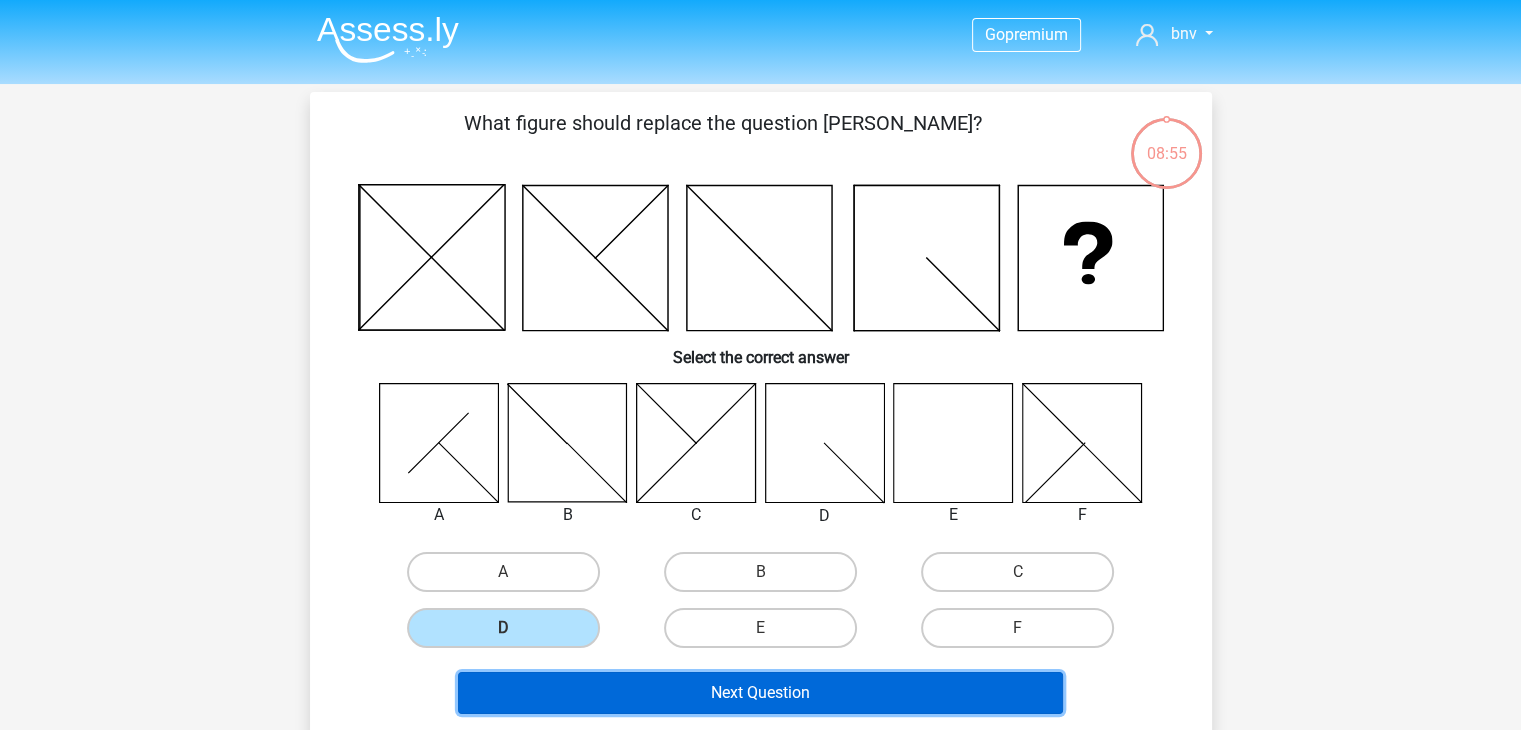 click on "Next Question" at bounding box center [760, 693] 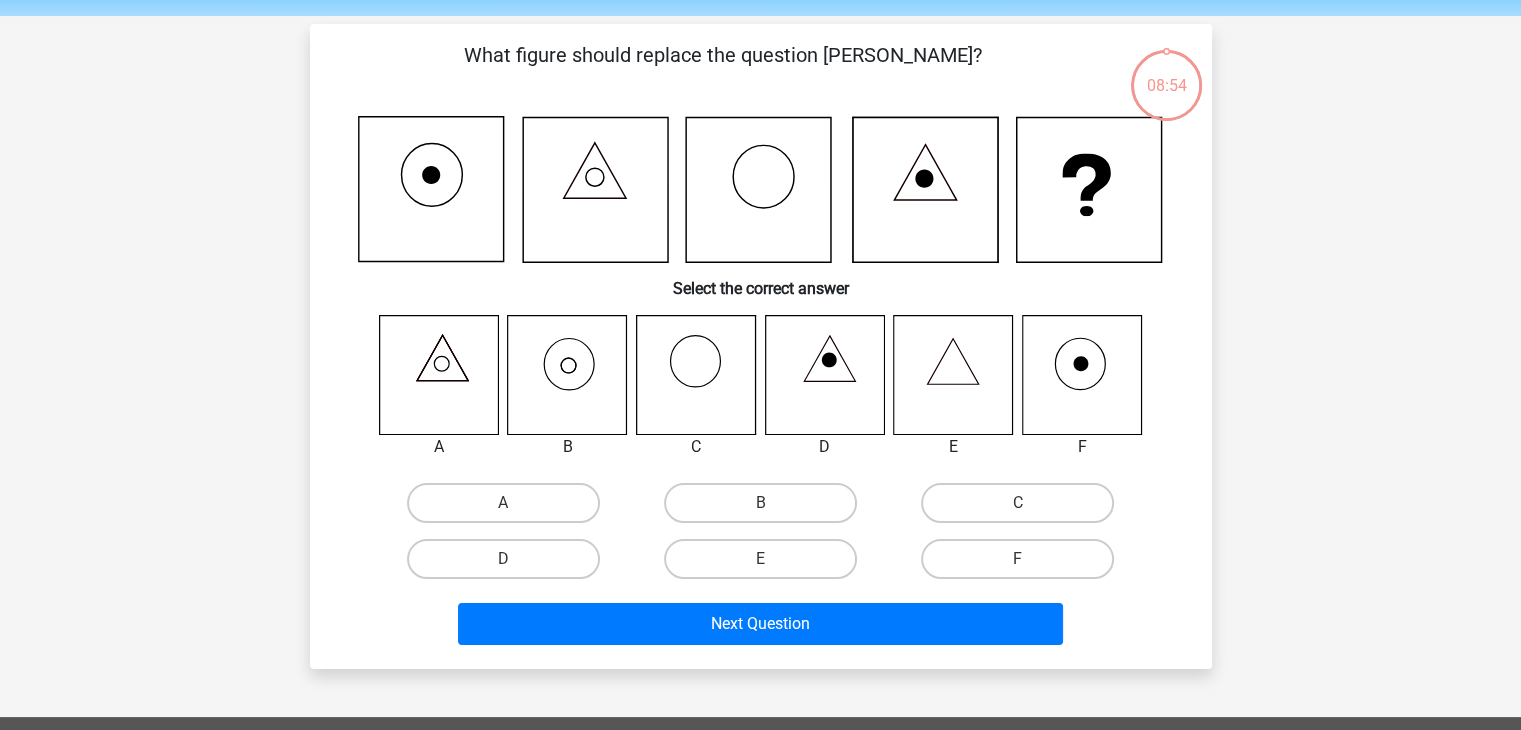 scroll, scrollTop: 92, scrollLeft: 0, axis: vertical 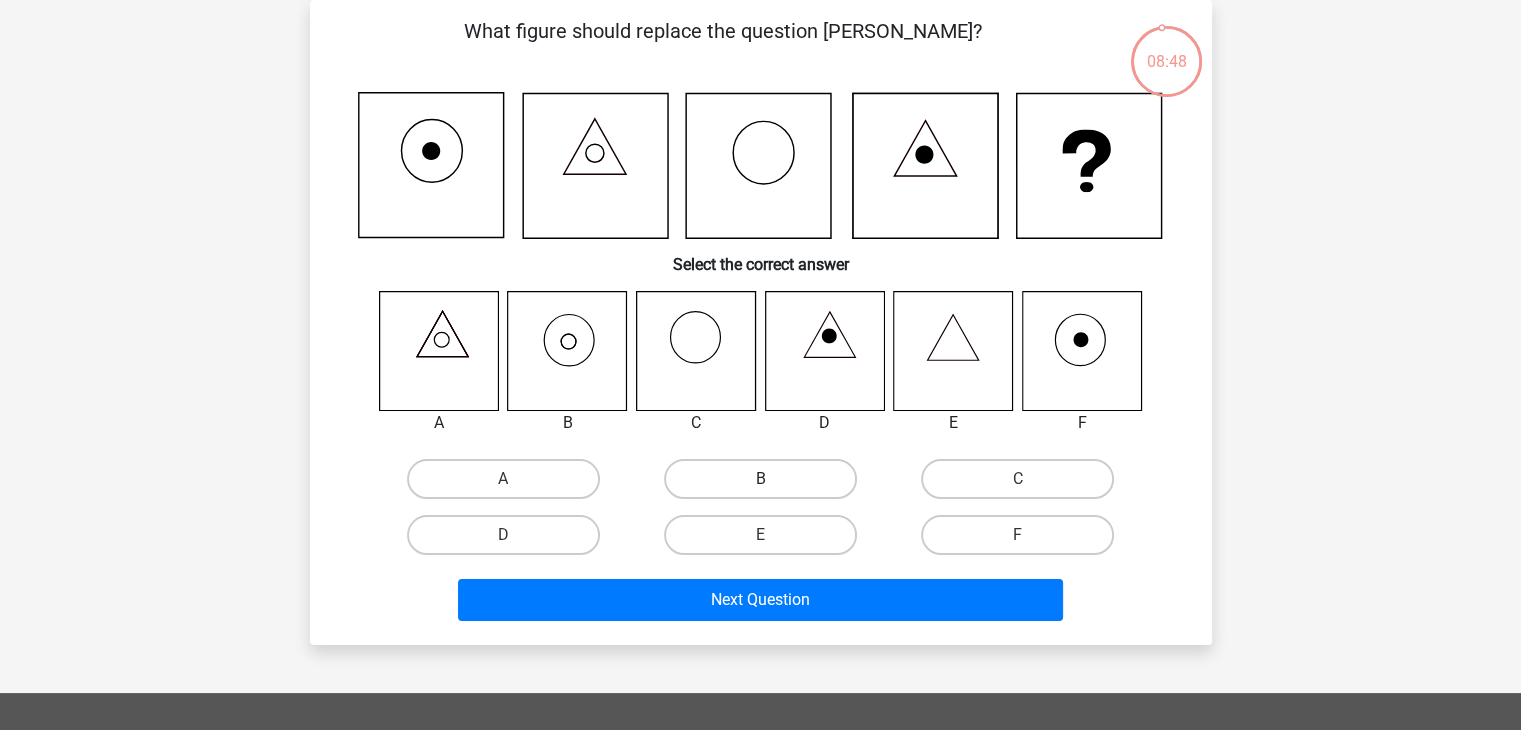 click on "B" at bounding box center [760, 479] 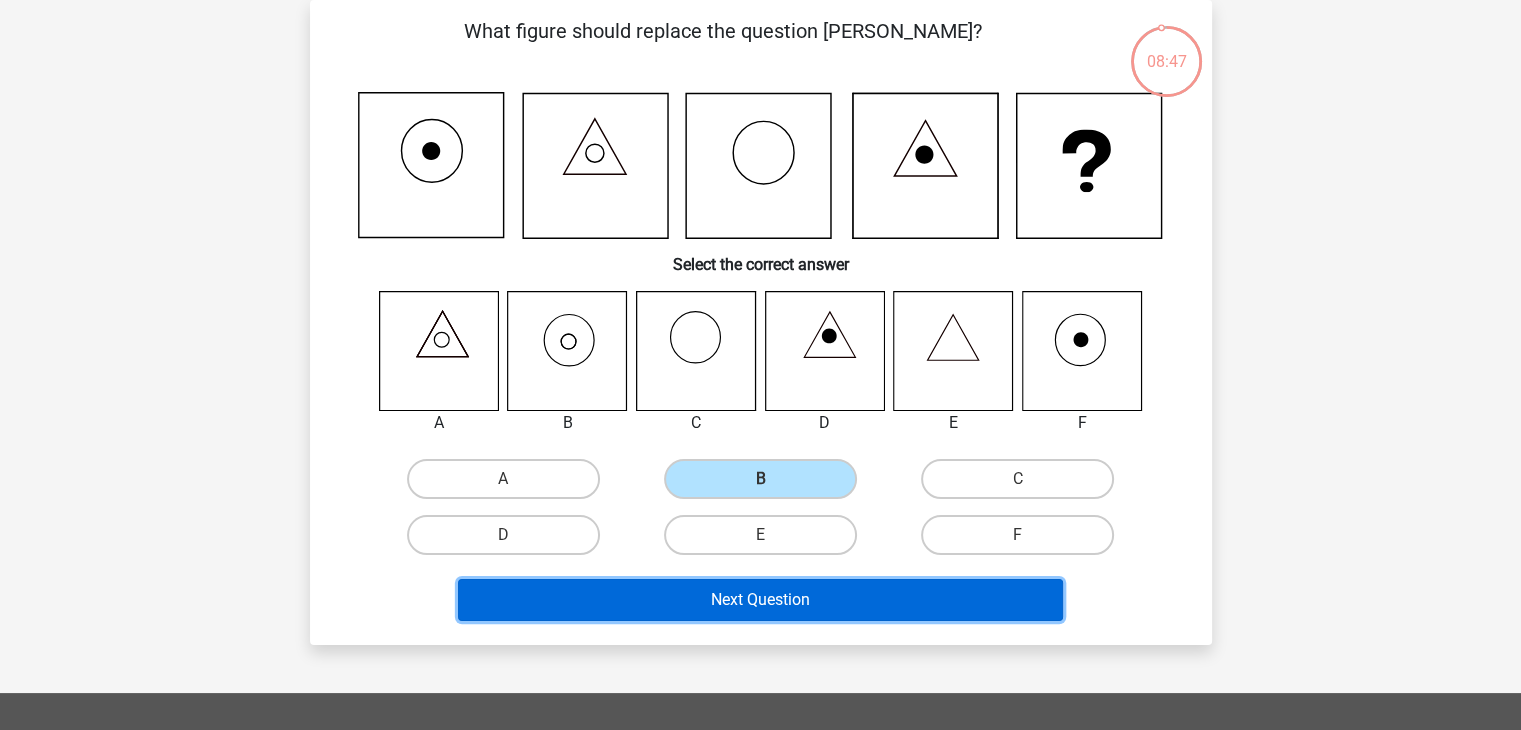 click on "Next Question" at bounding box center (760, 600) 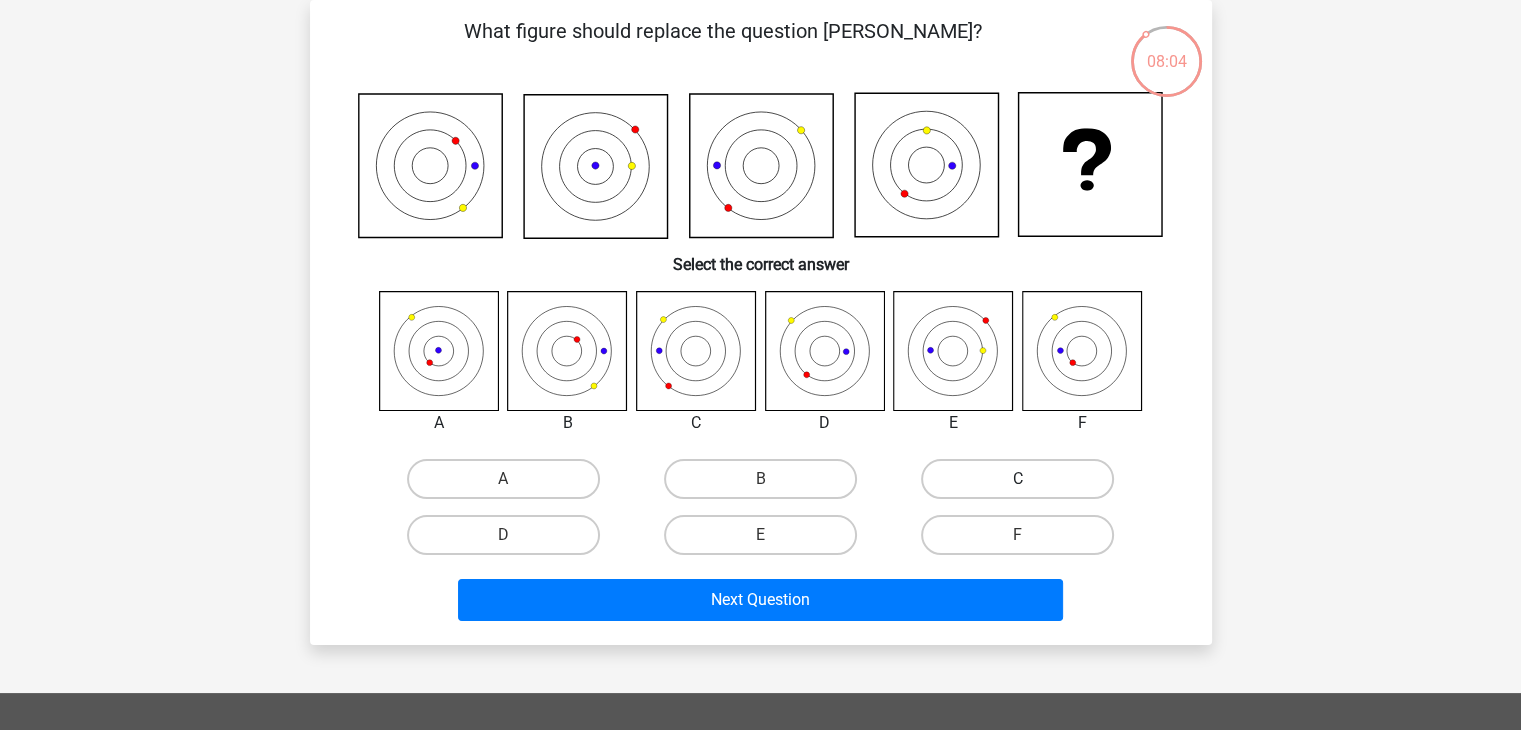 click on "C" at bounding box center (1017, 479) 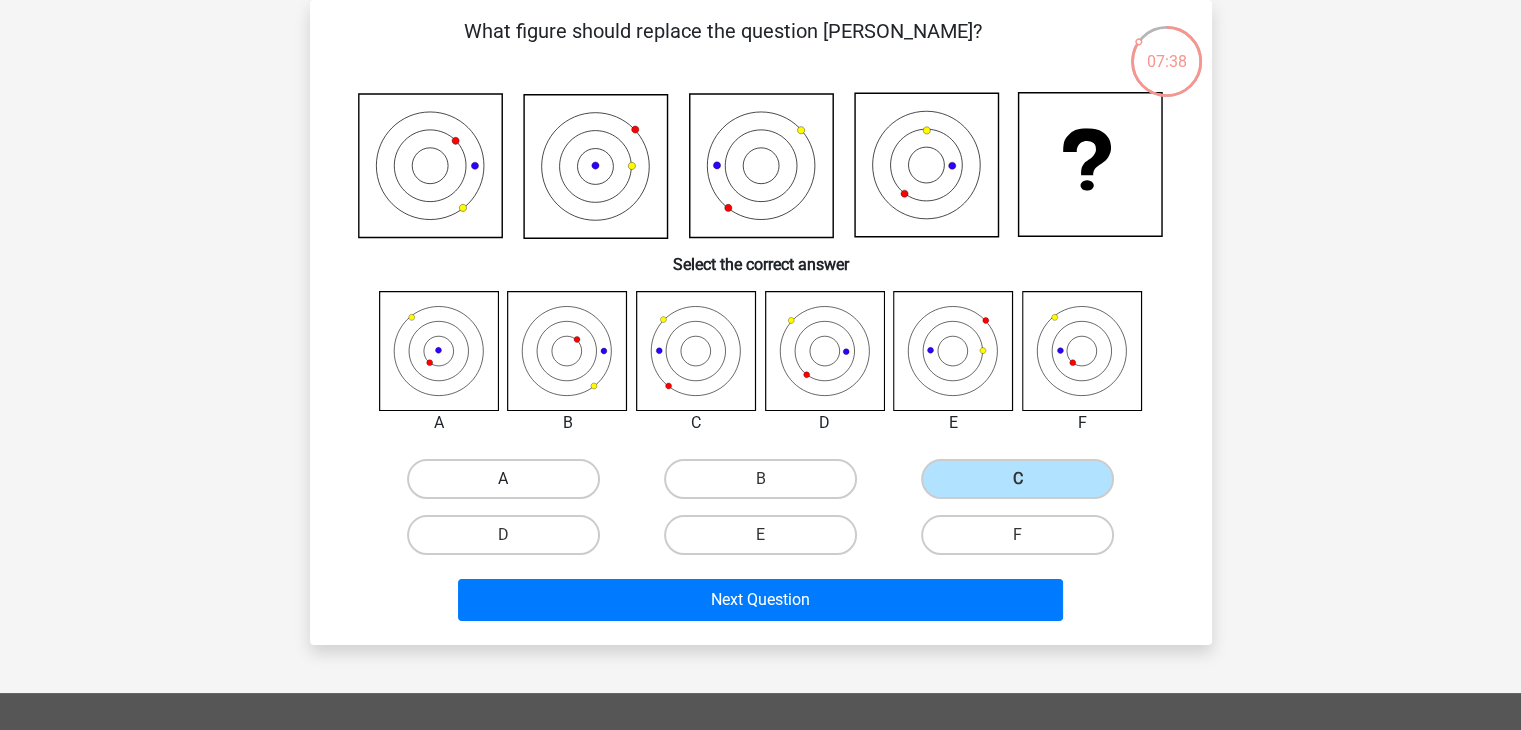 click on "A" at bounding box center [503, 479] 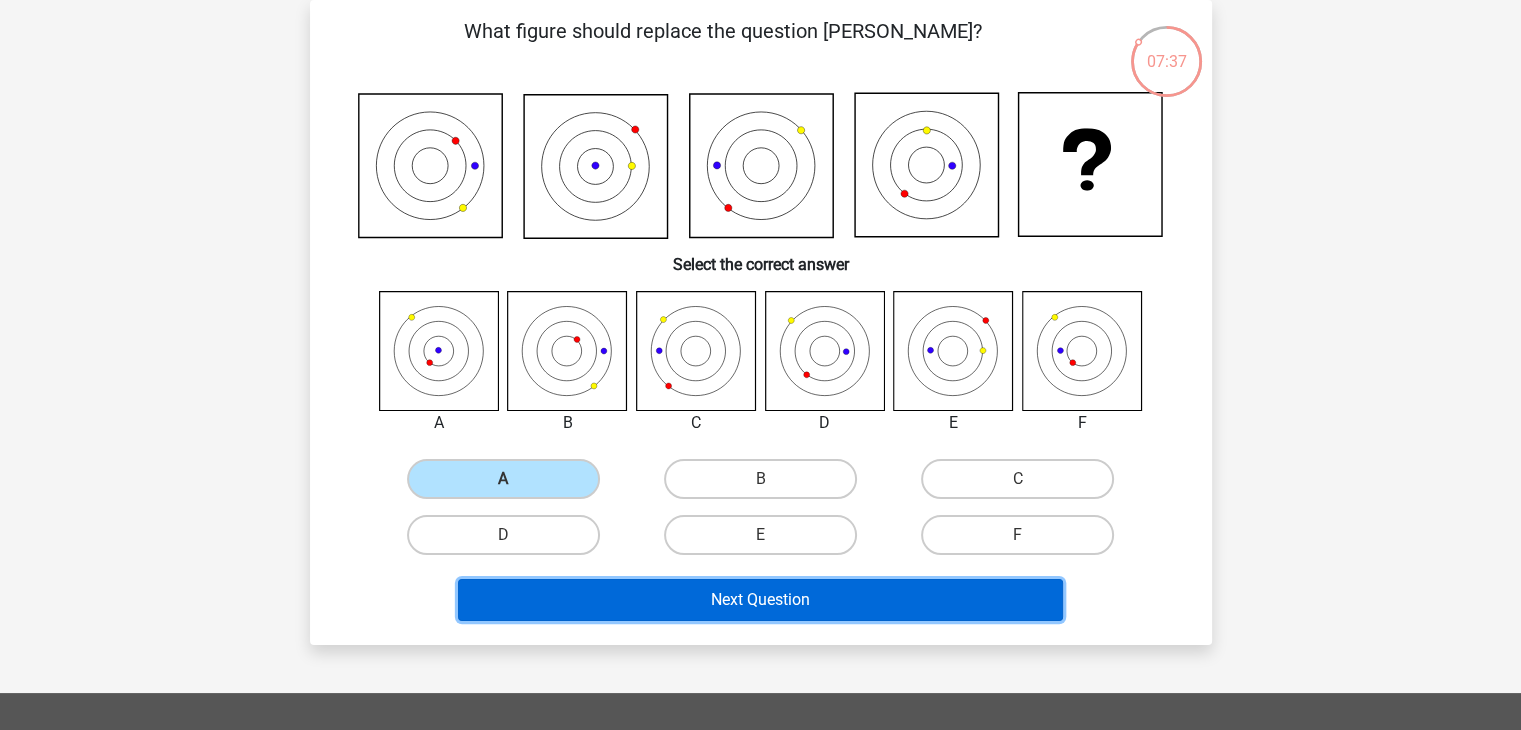 click on "Next Question" at bounding box center [760, 600] 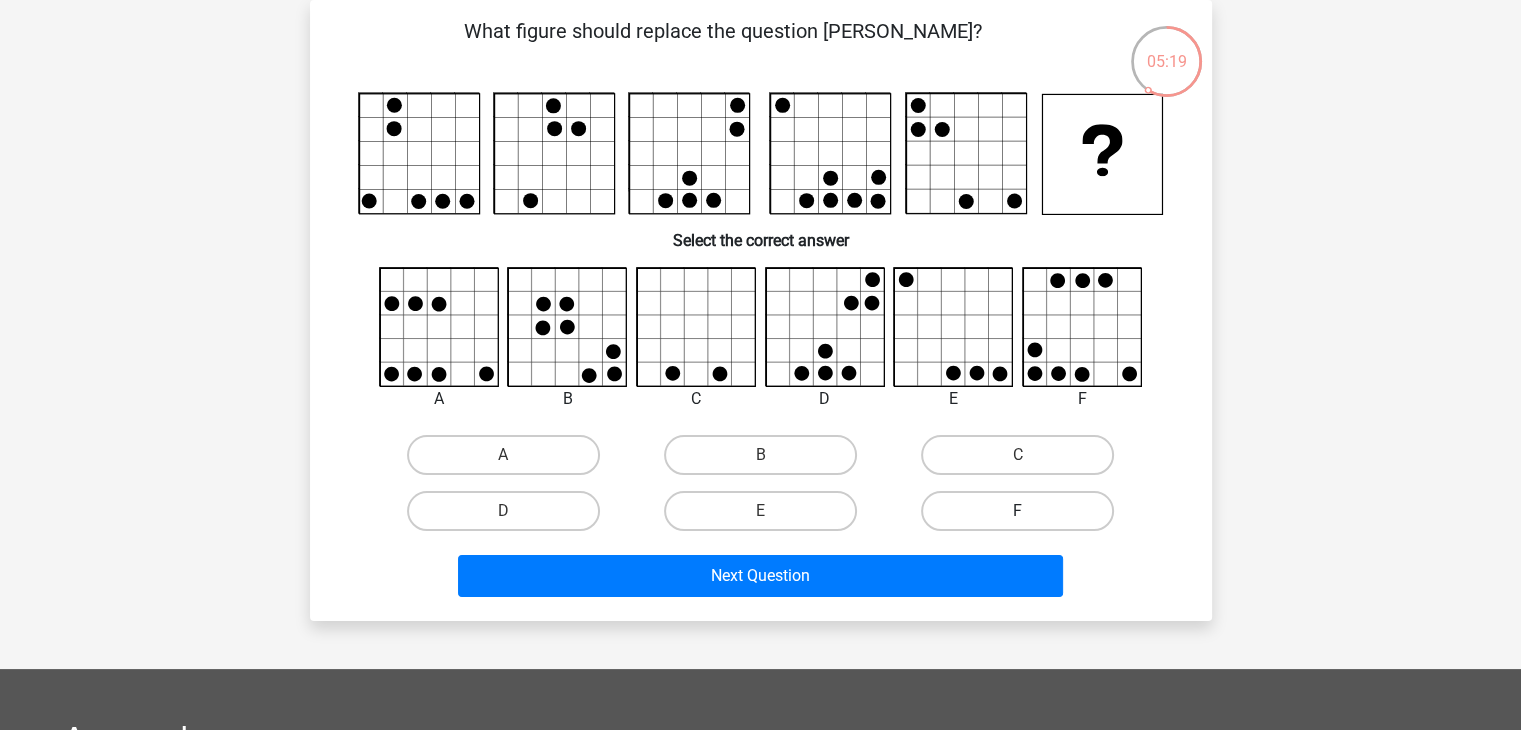 click on "F" at bounding box center [1017, 511] 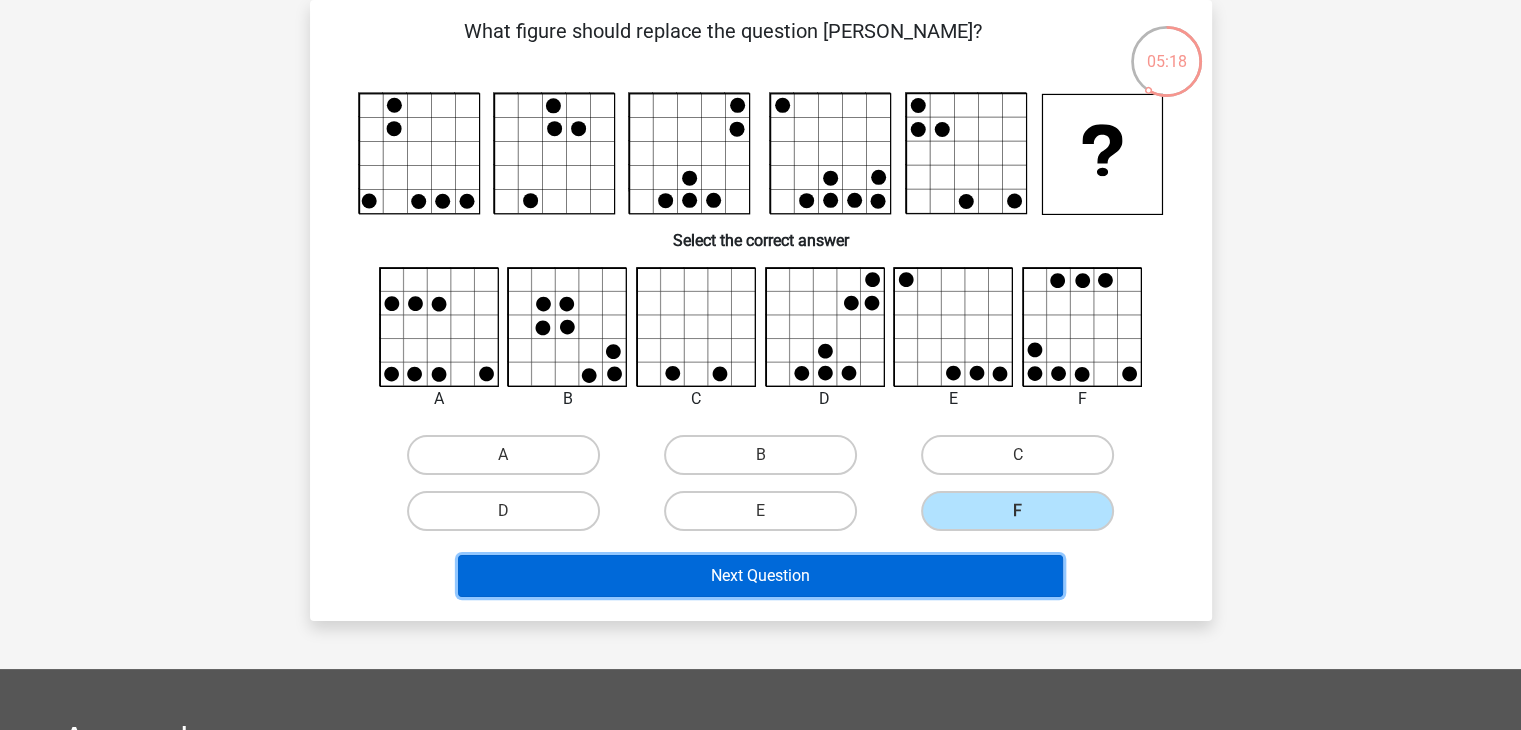 click on "Next Question" at bounding box center [760, 576] 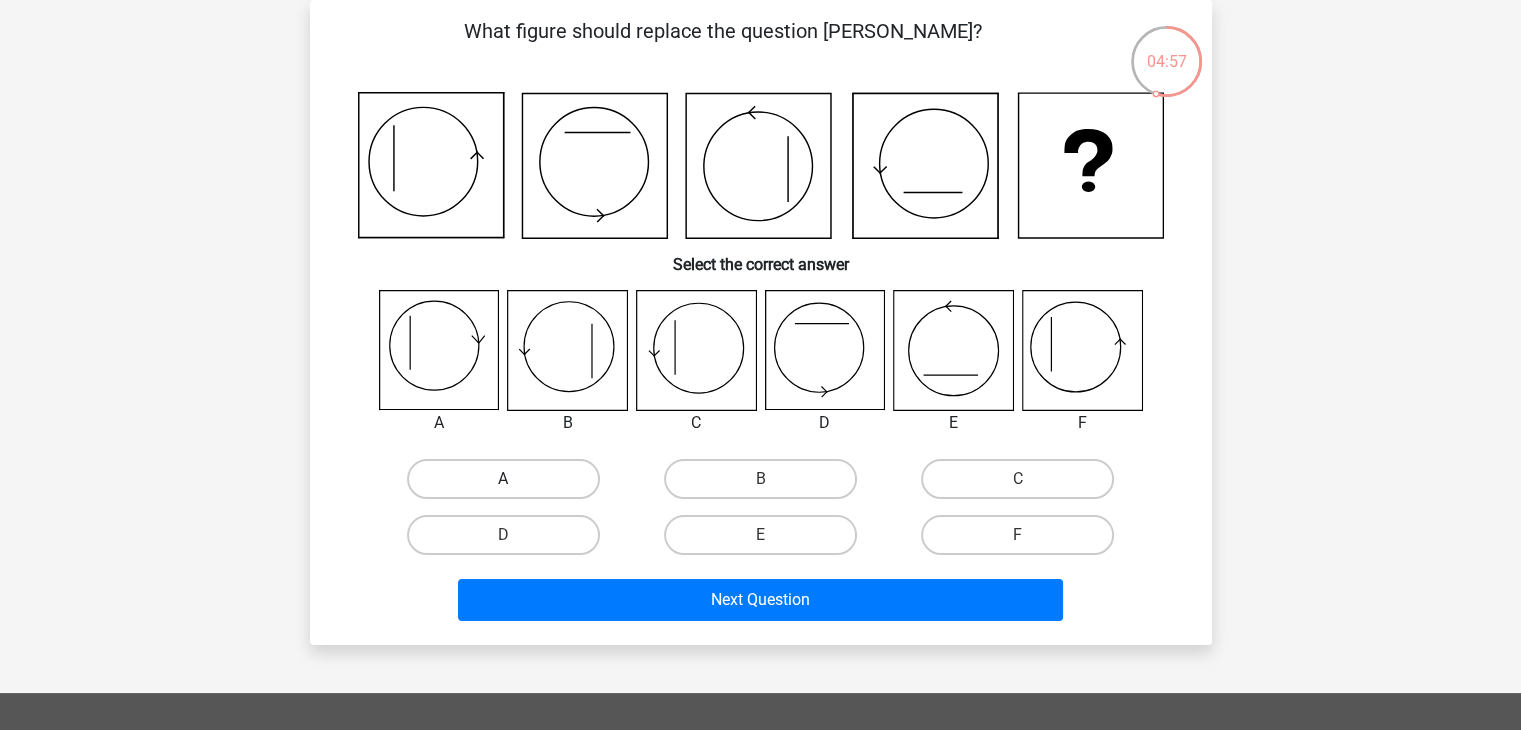 click on "A" at bounding box center (503, 479) 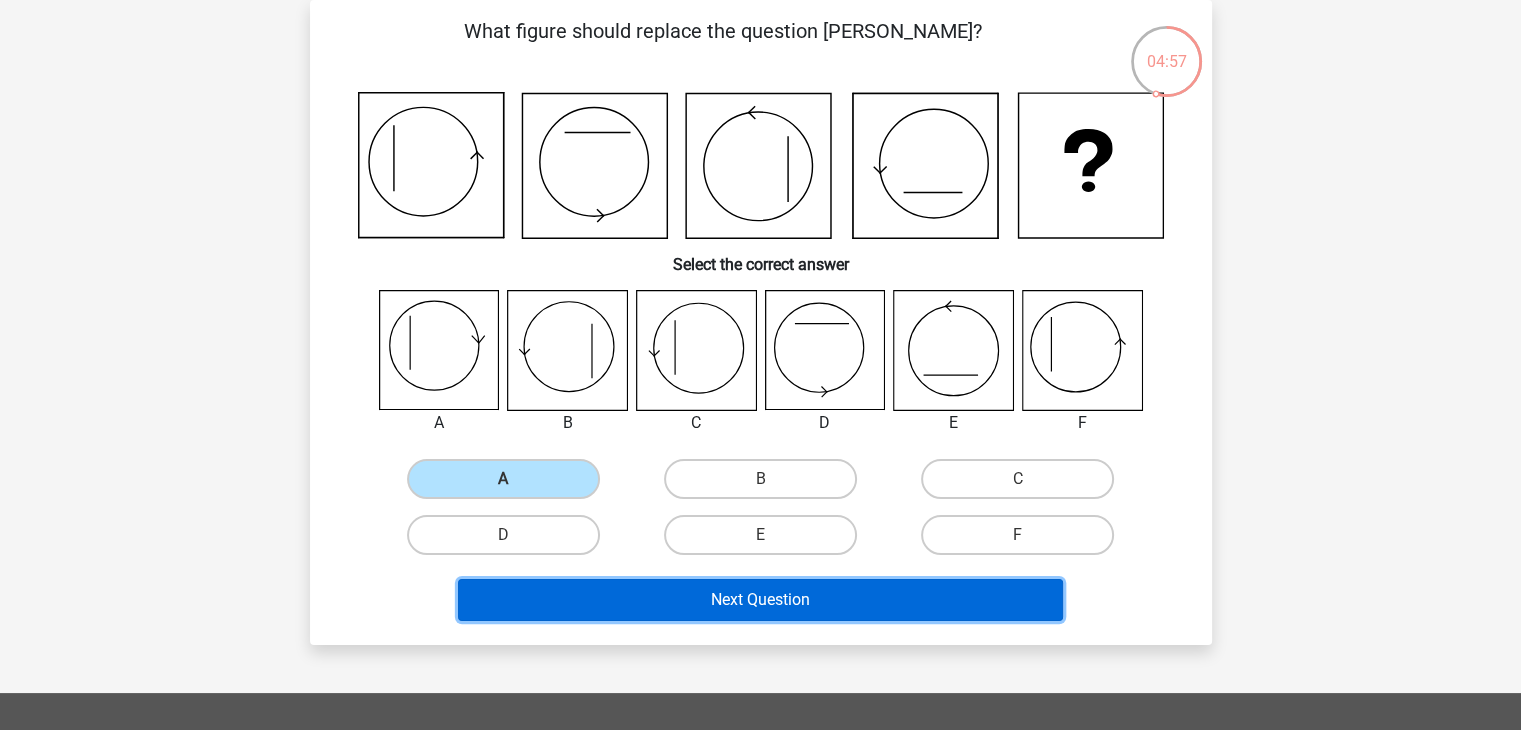 click on "Next Question" at bounding box center (760, 600) 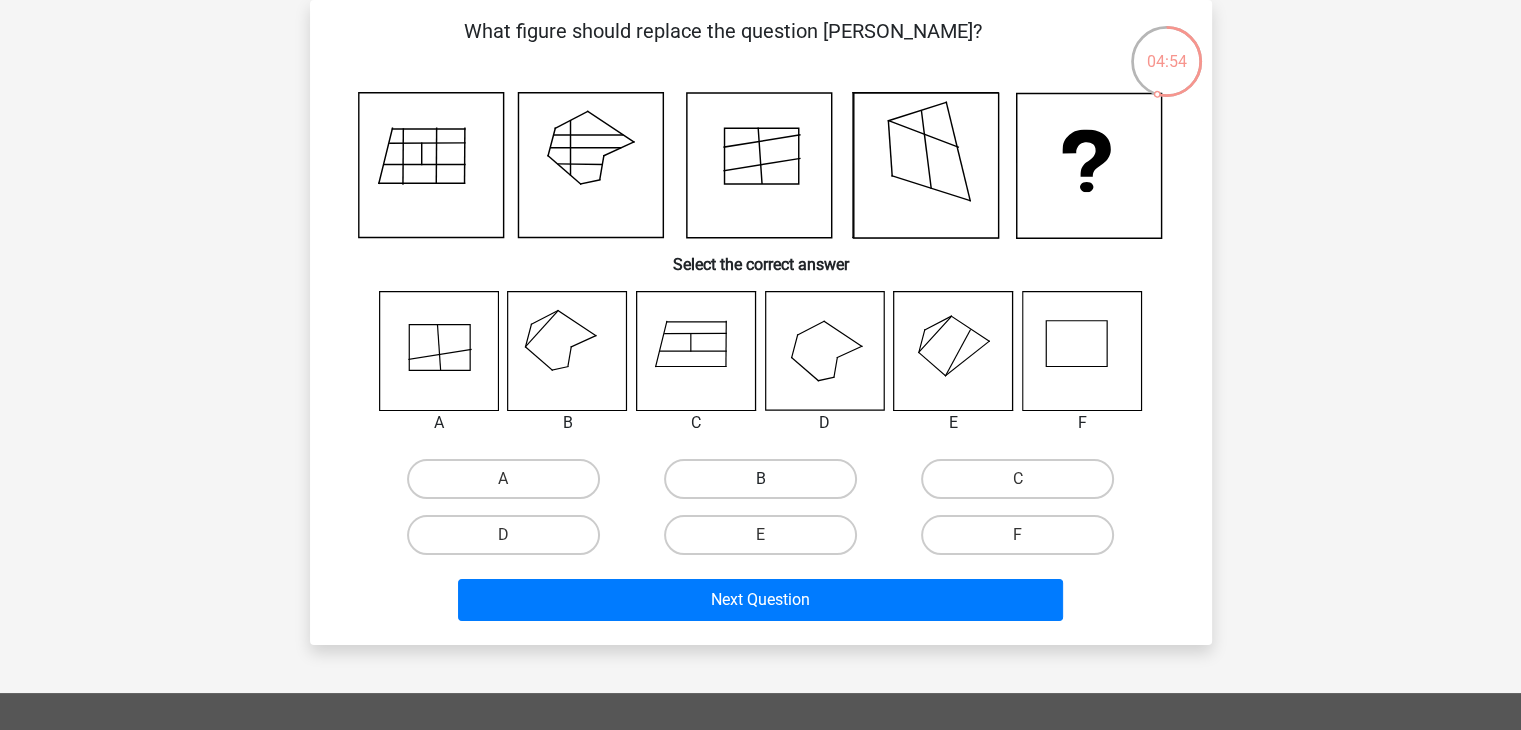 click on "B" at bounding box center (760, 479) 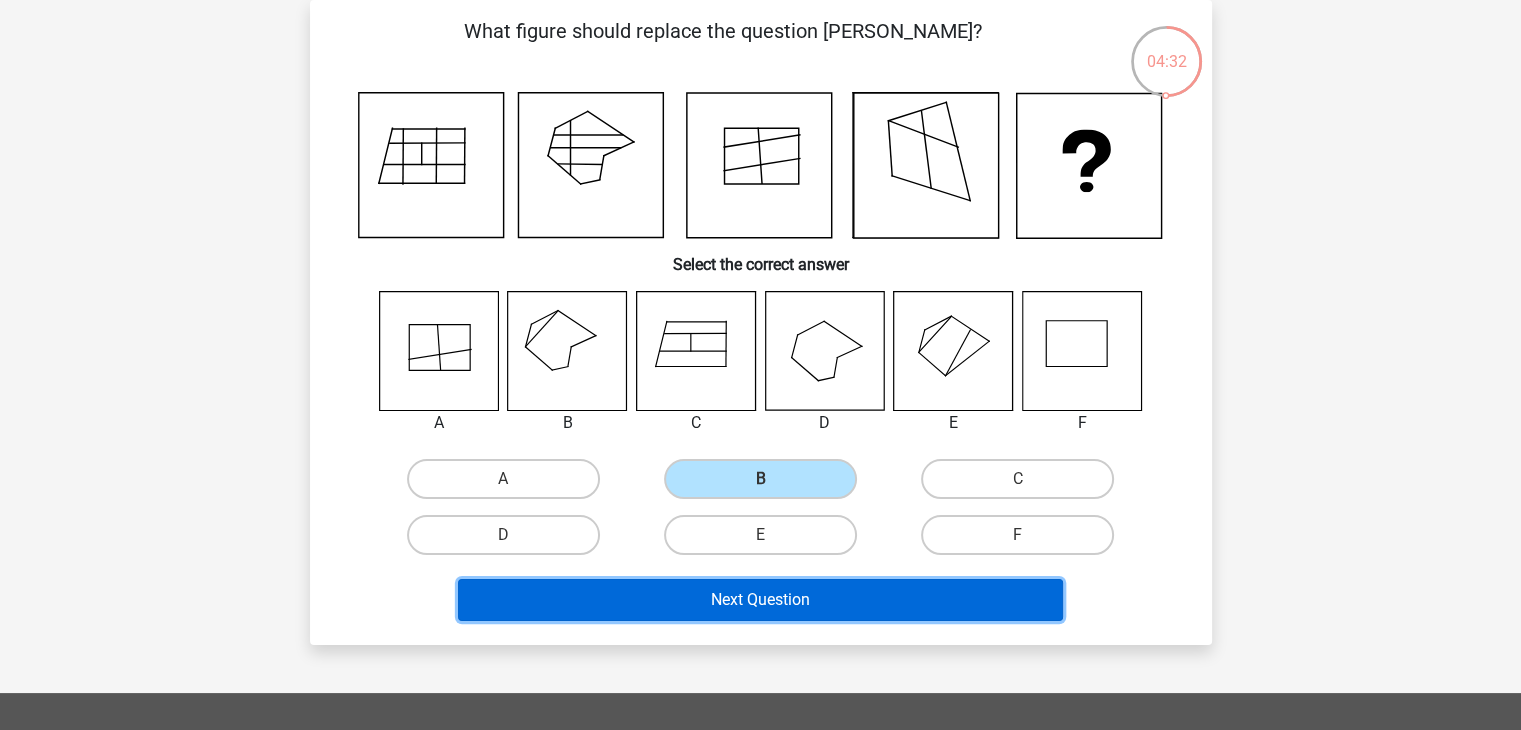 click on "Next Question" at bounding box center [760, 600] 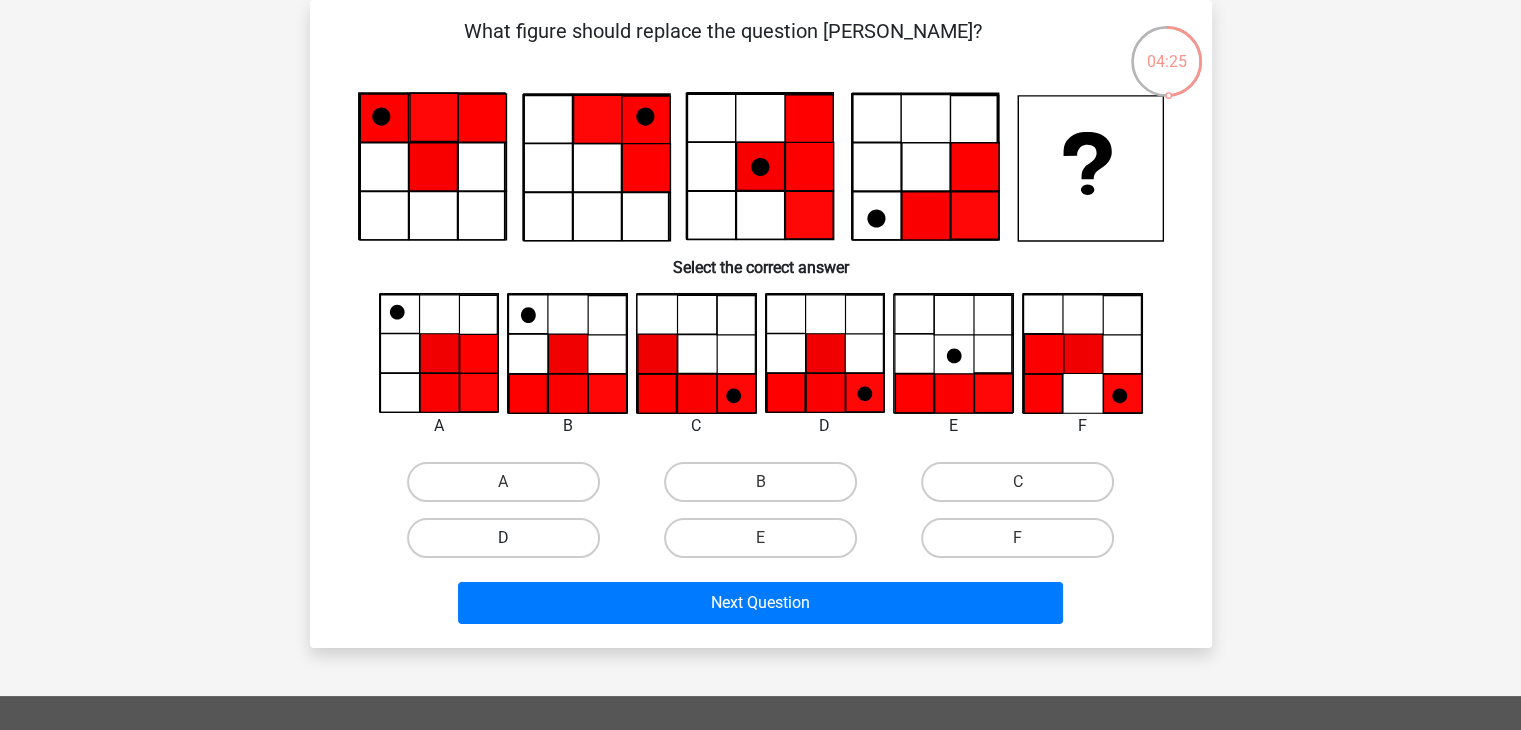 click on "D" at bounding box center [503, 538] 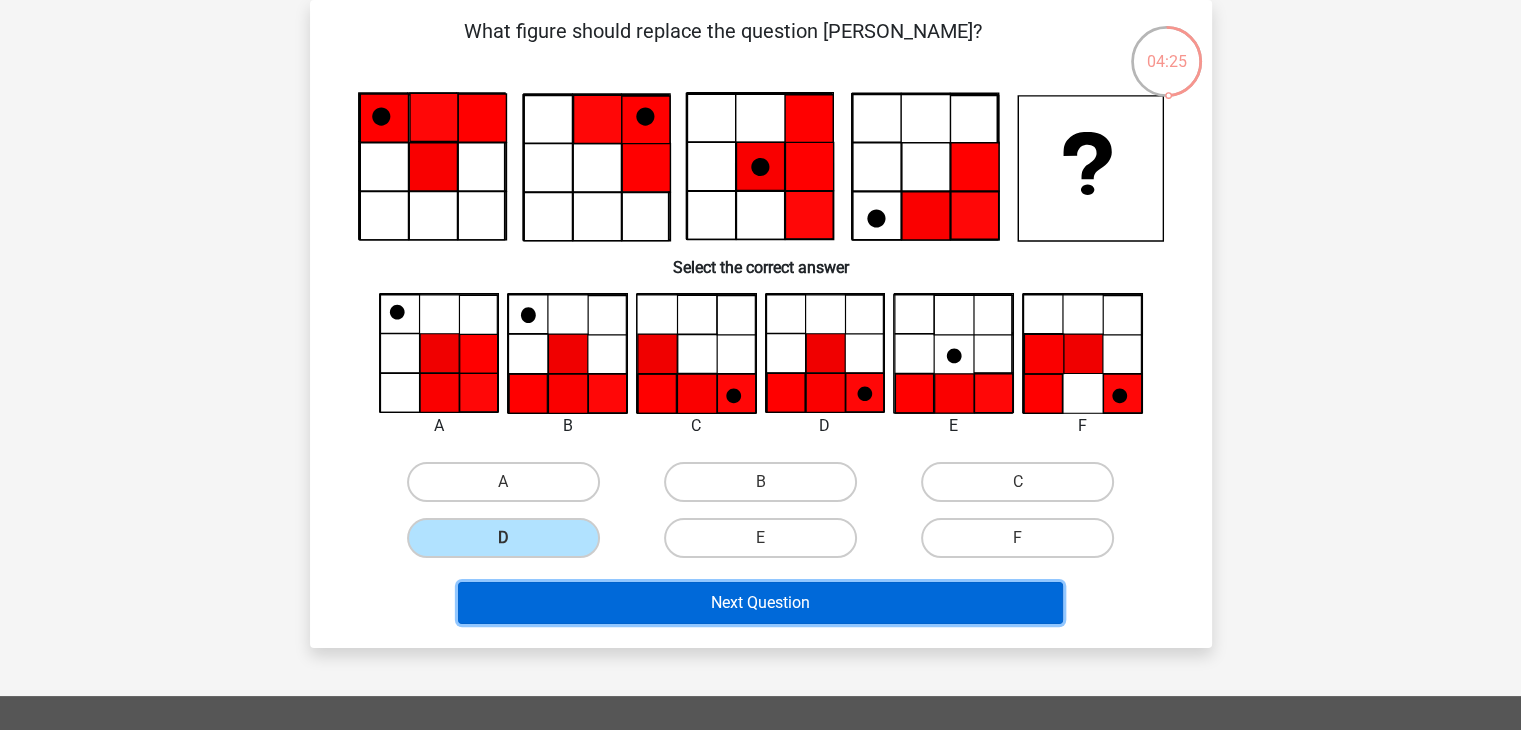 click on "Next Question" at bounding box center [760, 603] 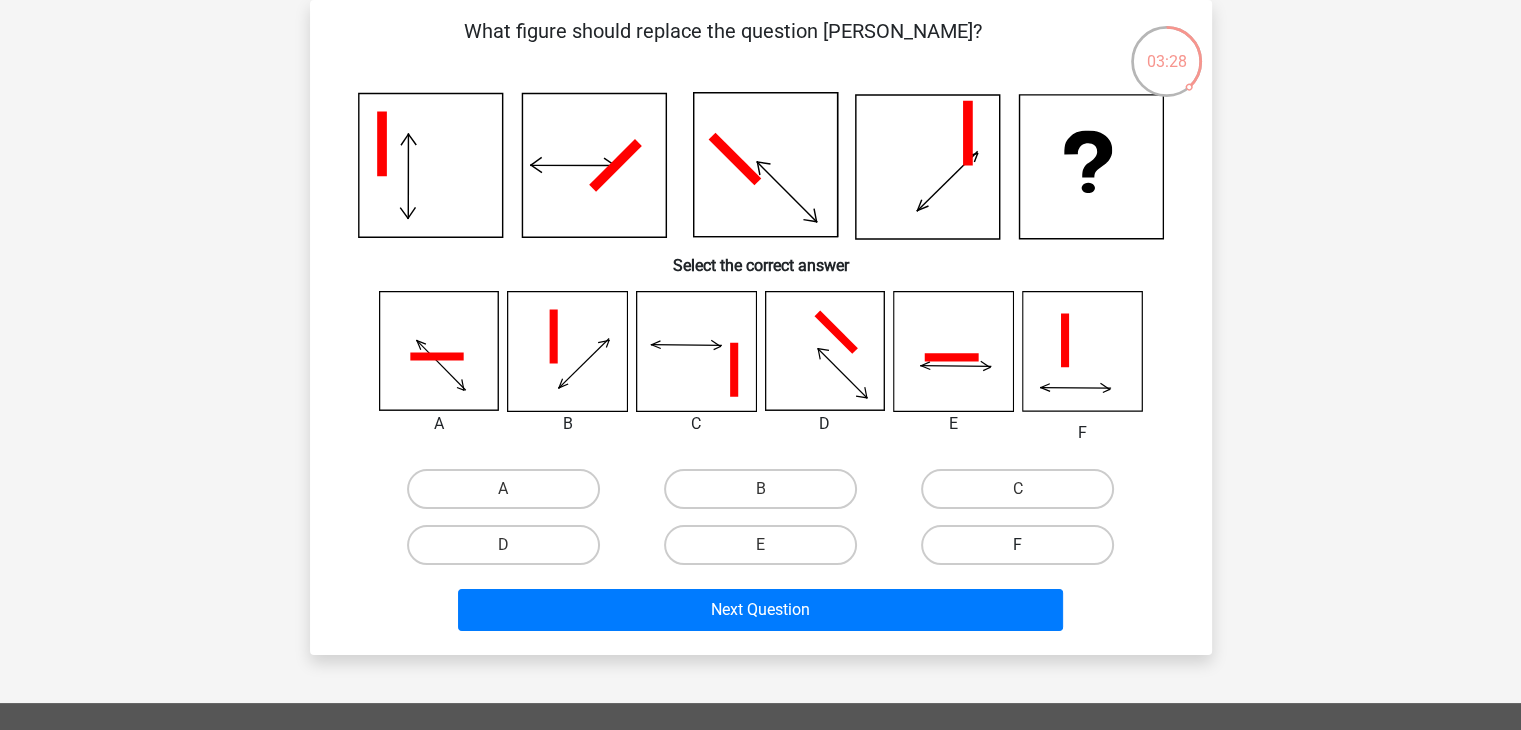 click on "F" at bounding box center [1017, 545] 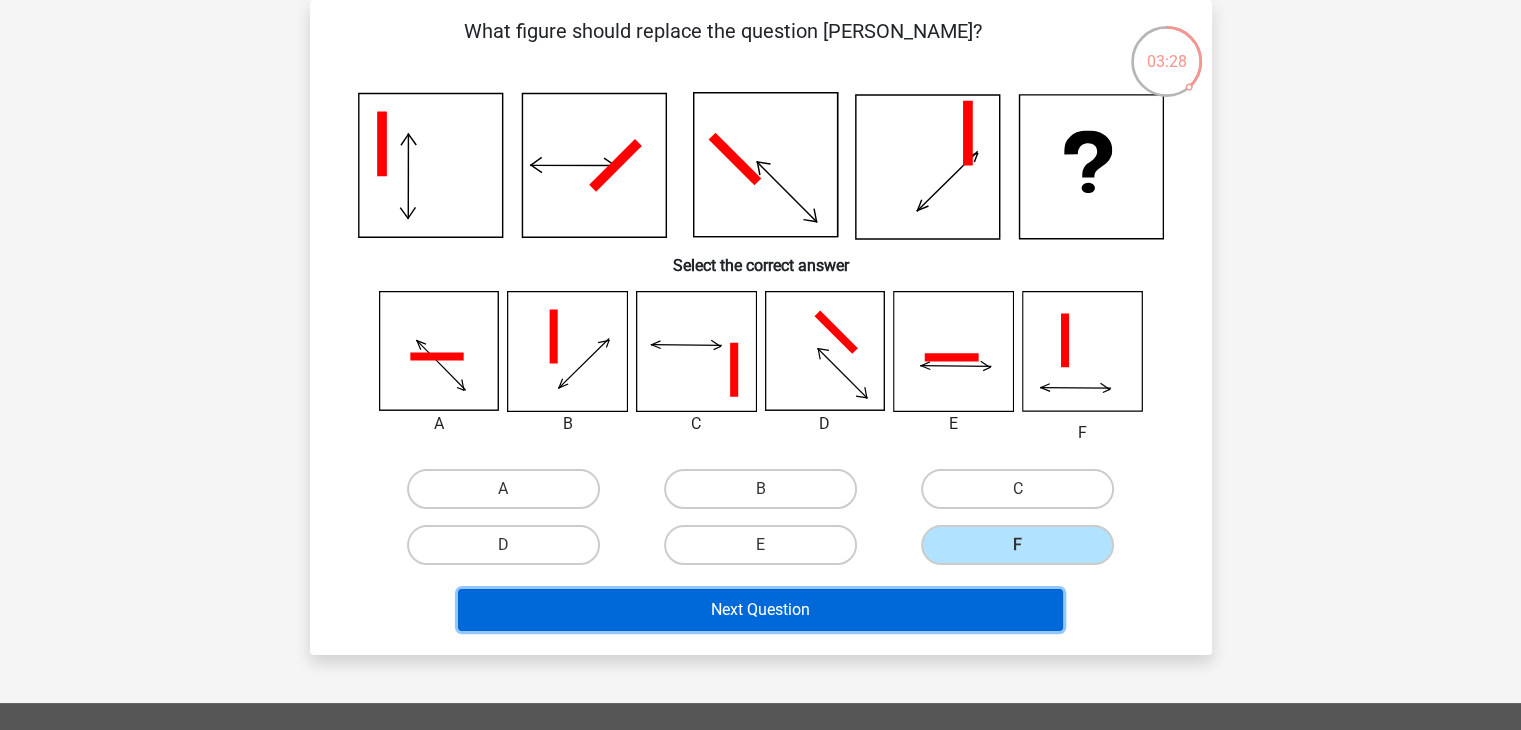 click on "Next Question" at bounding box center [760, 610] 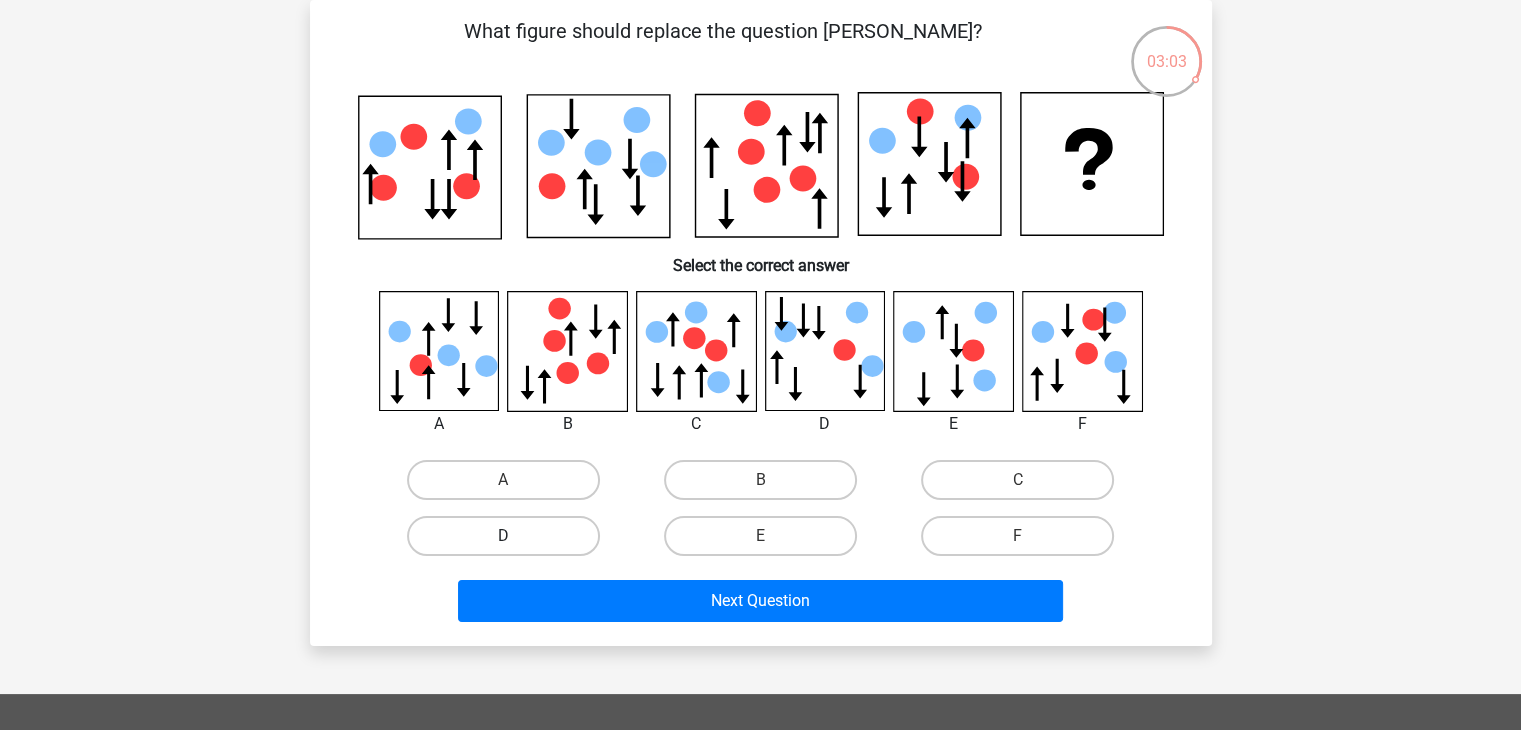 click on "D" at bounding box center [503, 536] 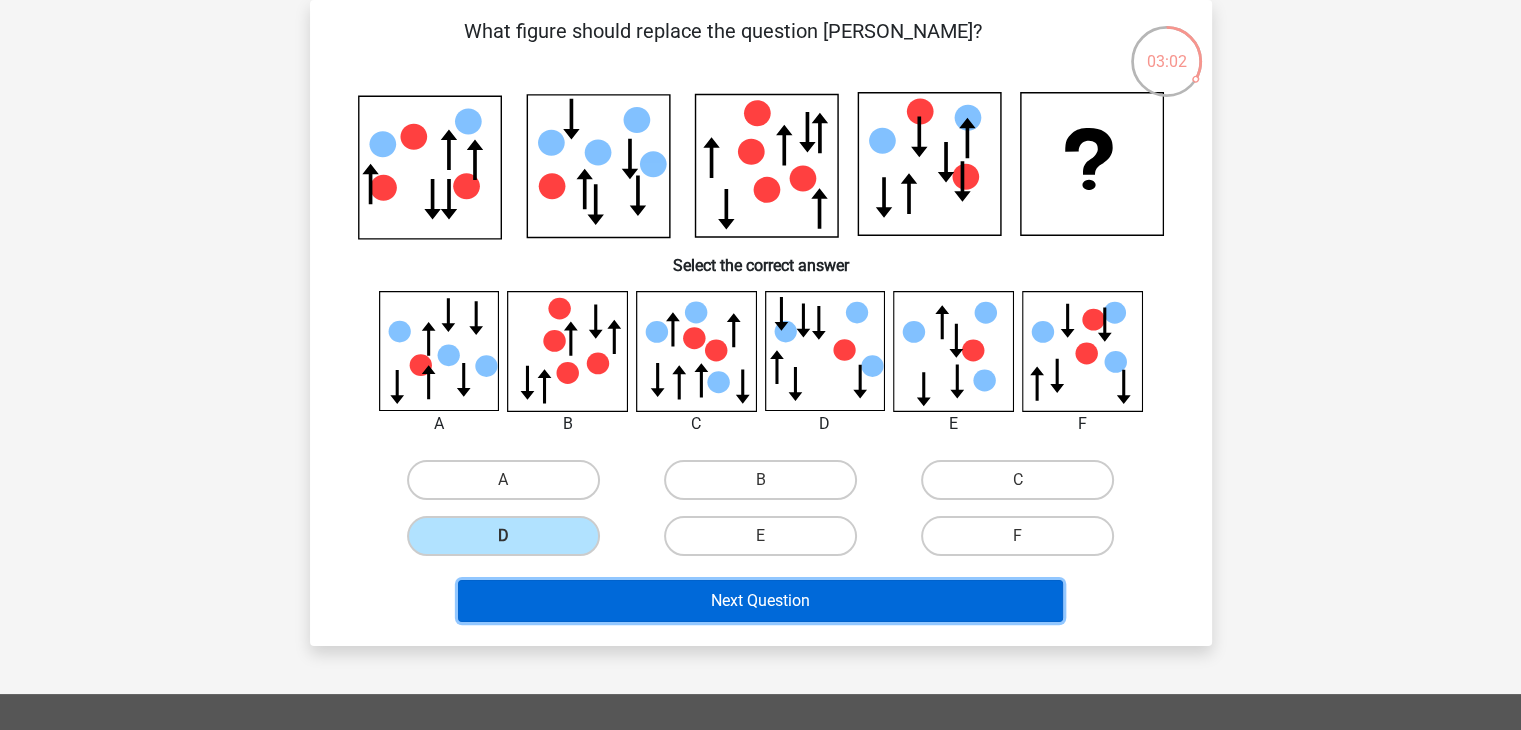 click on "Next Question" at bounding box center [760, 601] 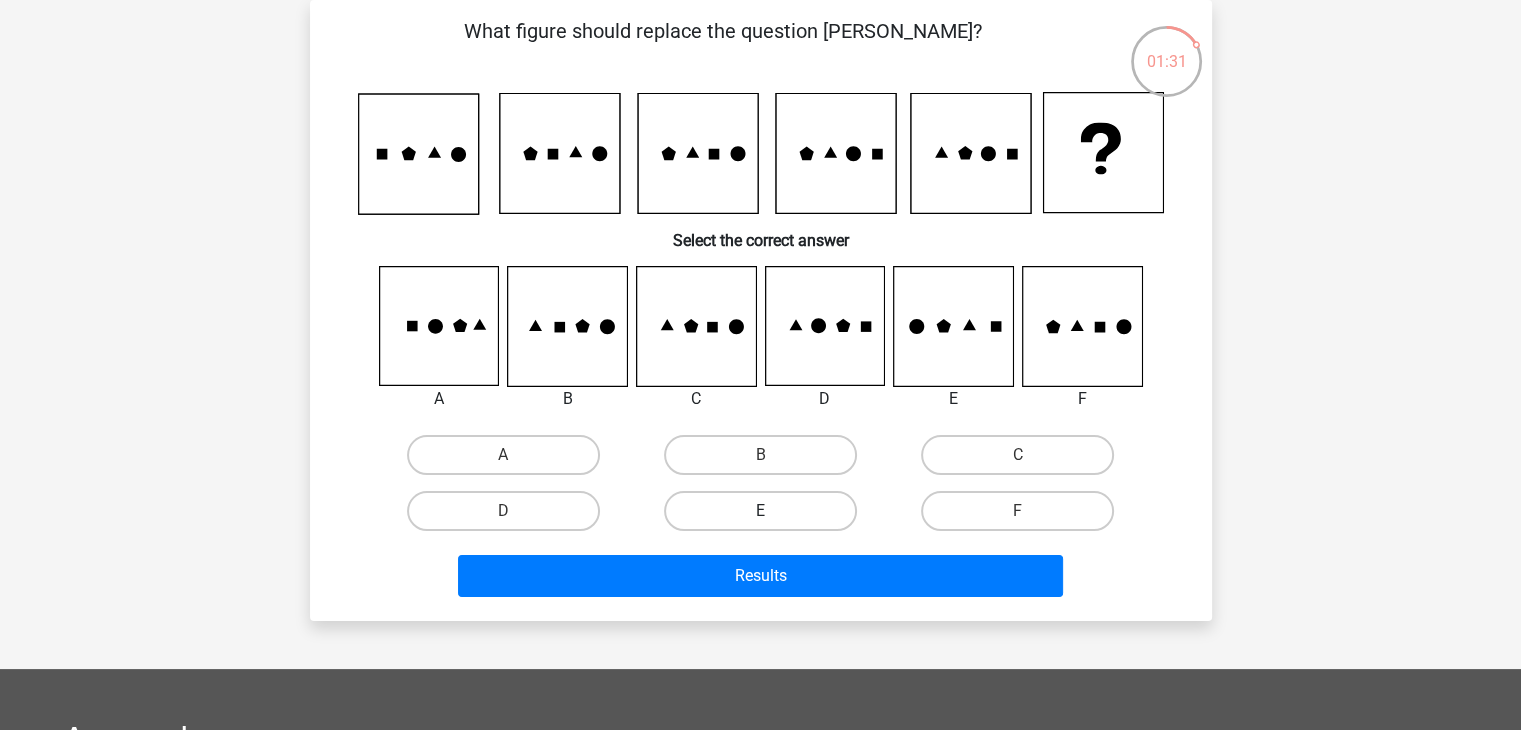 click on "E" at bounding box center [760, 511] 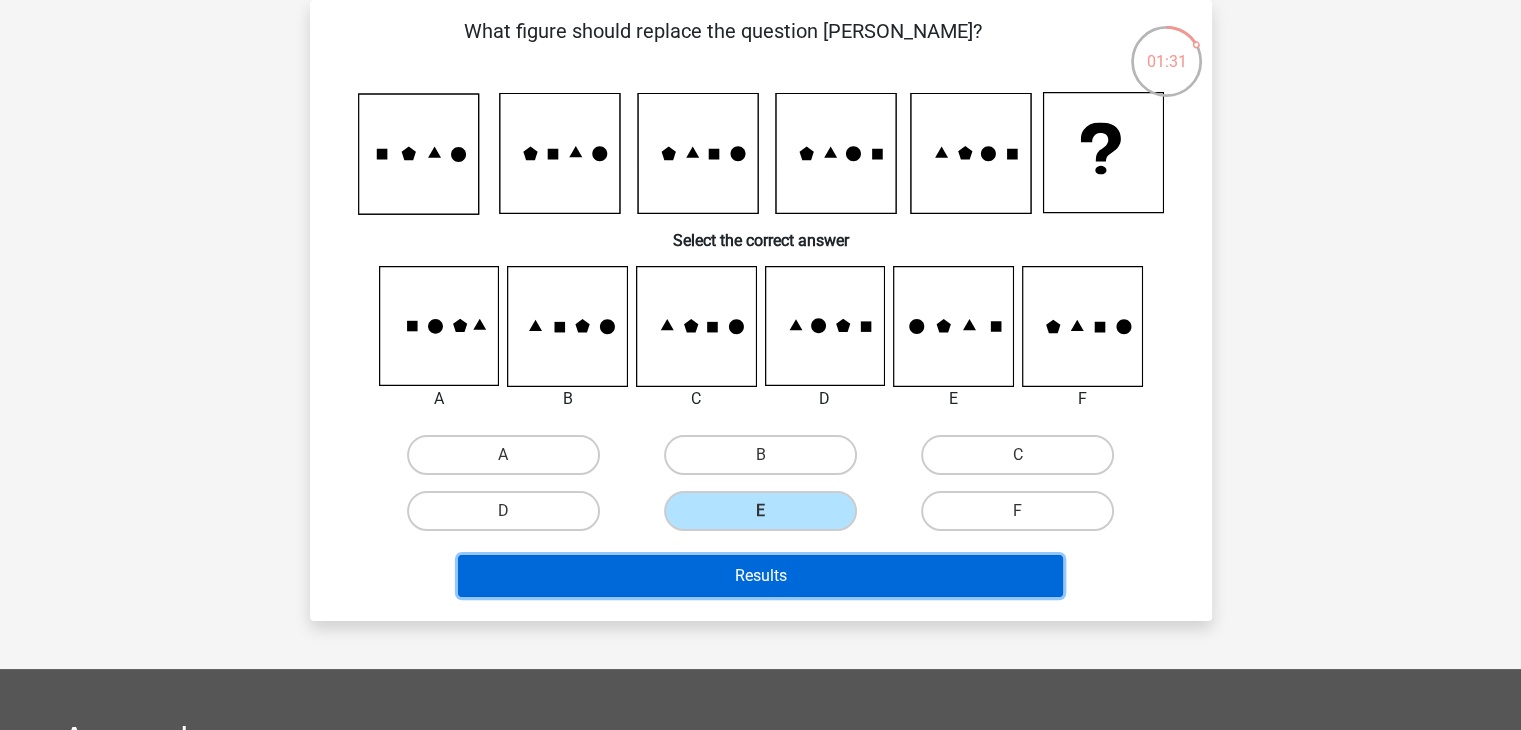 click on "Results" at bounding box center [760, 576] 